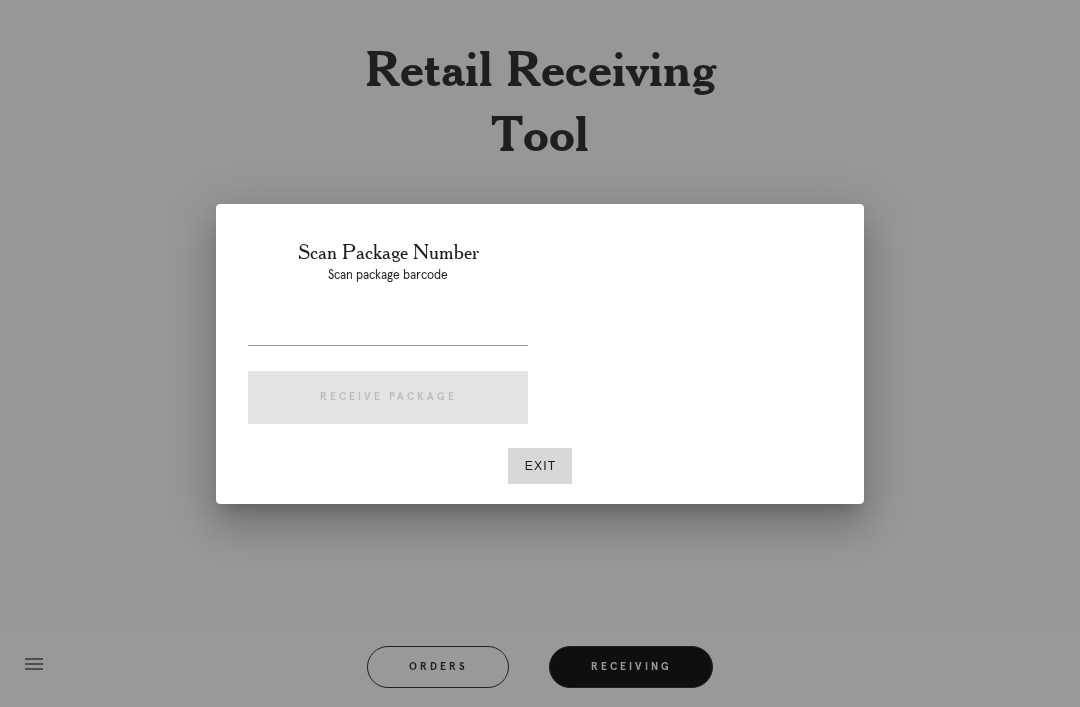 scroll, scrollTop: 17, scrollLeft: 0, axis: vertical 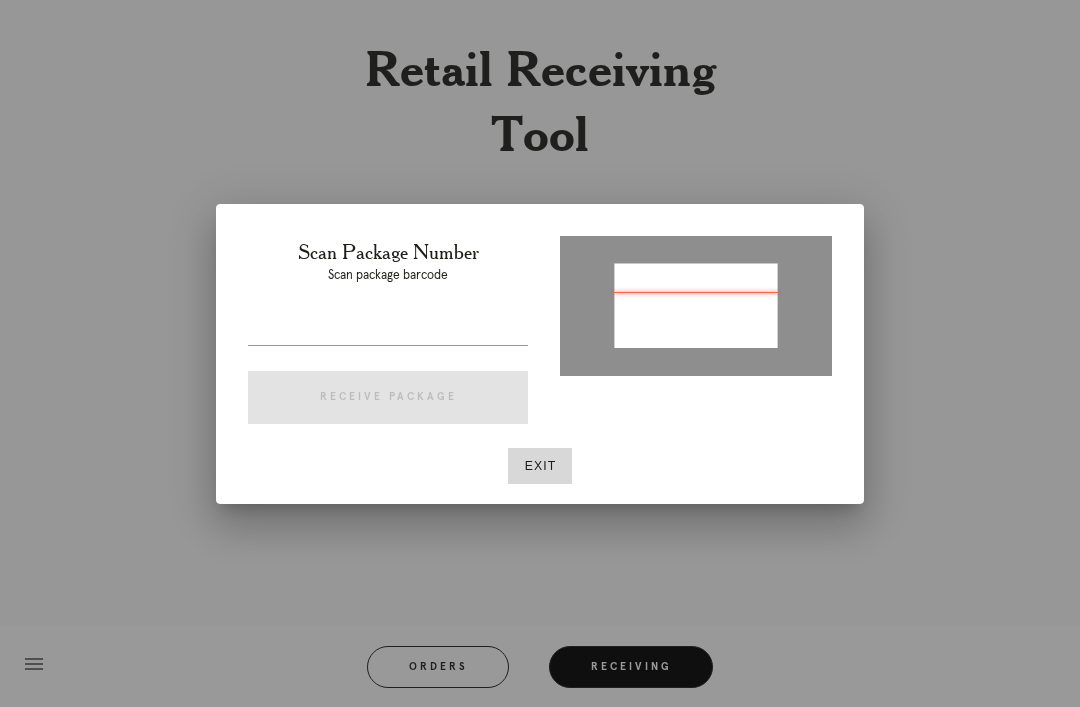 click at bounding box center (388, 329) 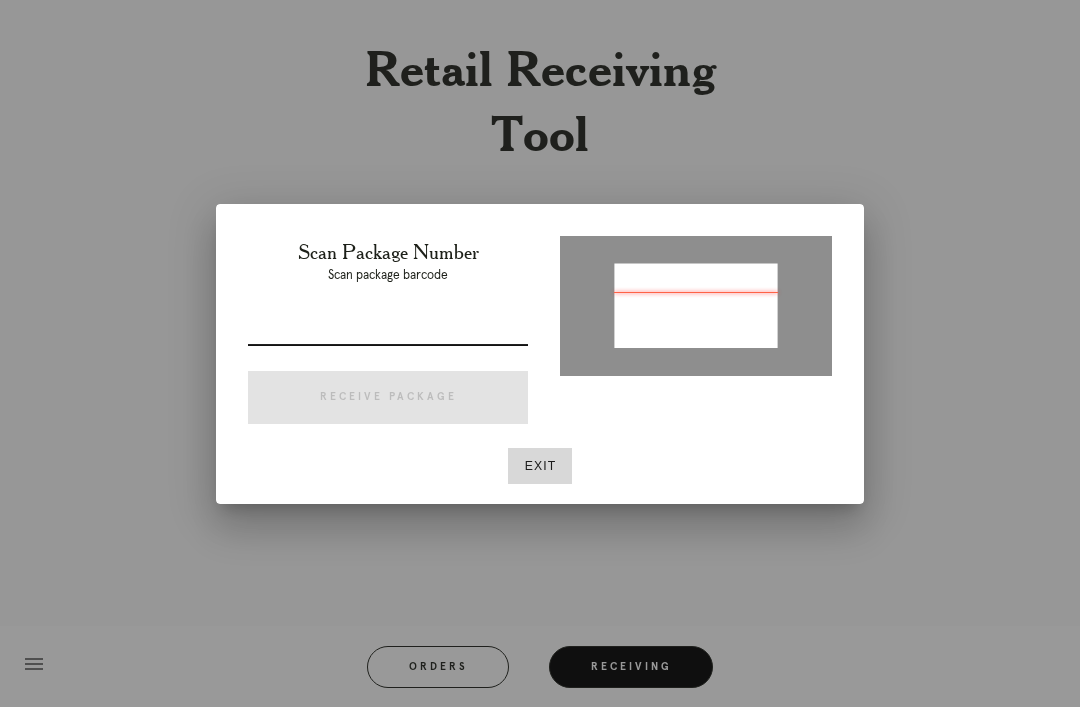 scroll, scrollTop: 16, scrollLeft: 0, axis: vertical 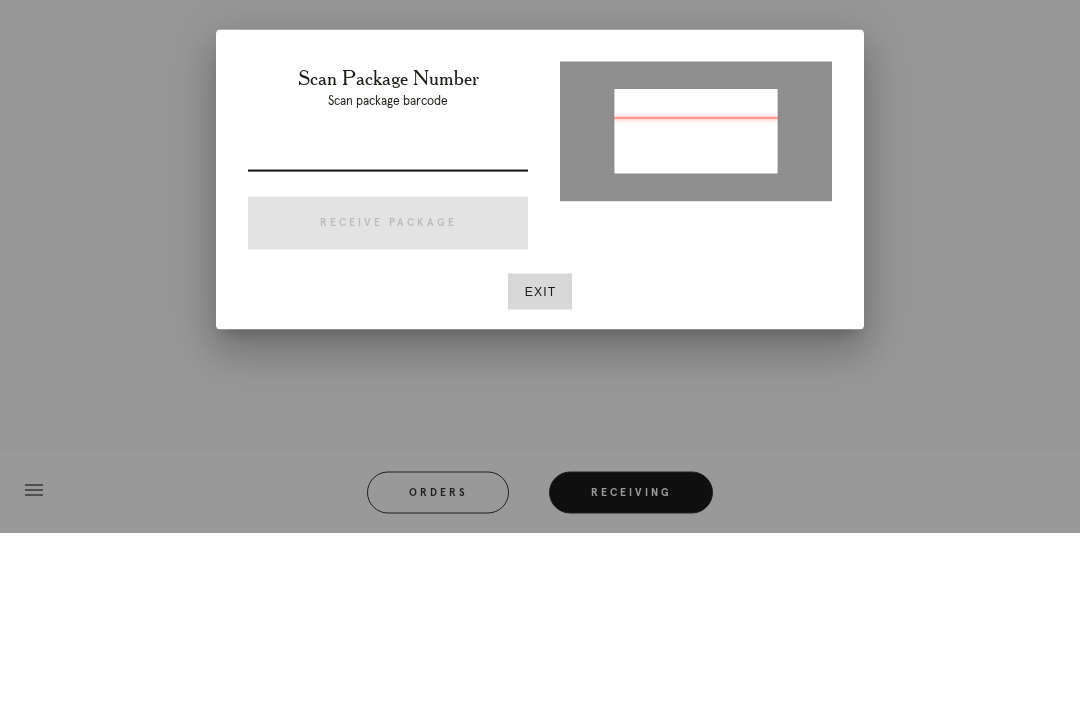type on "P280190737081968" 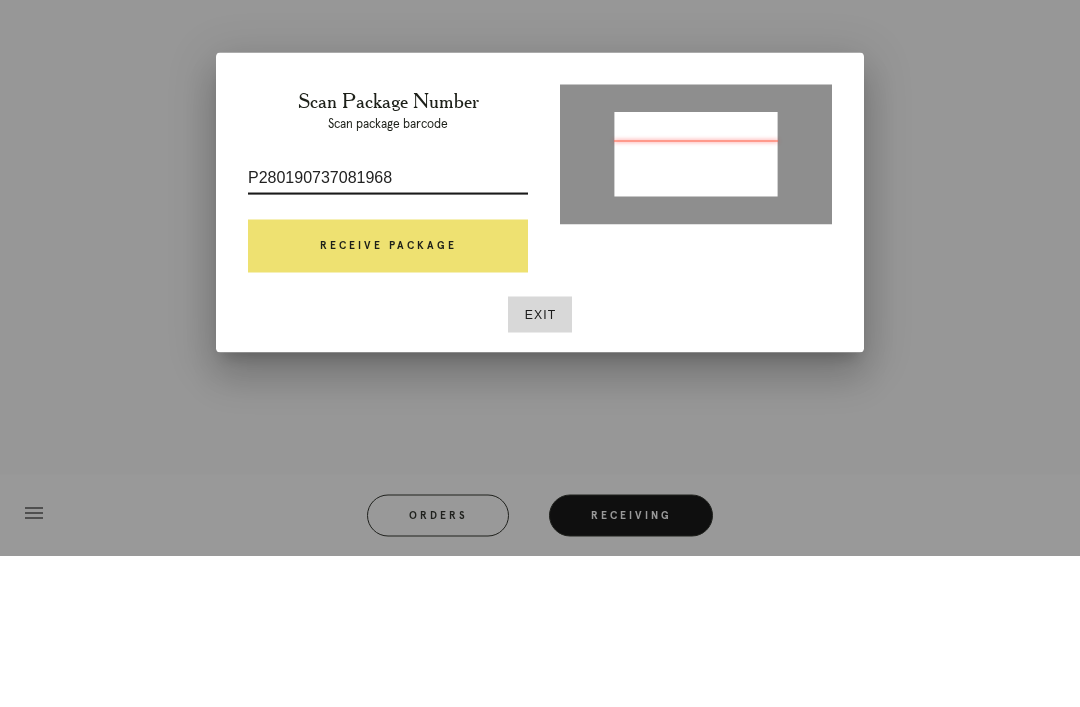 click on "Receive Package" at bounding box center (388, 398) 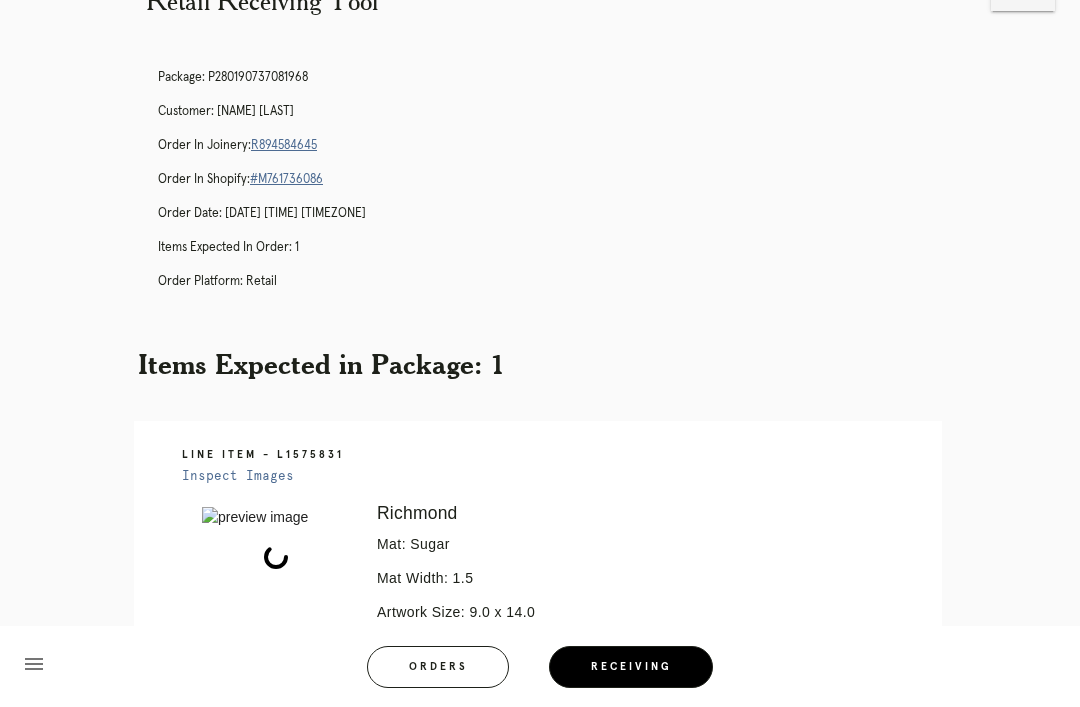 click on "R894584645" at bounding box center (284, 145) 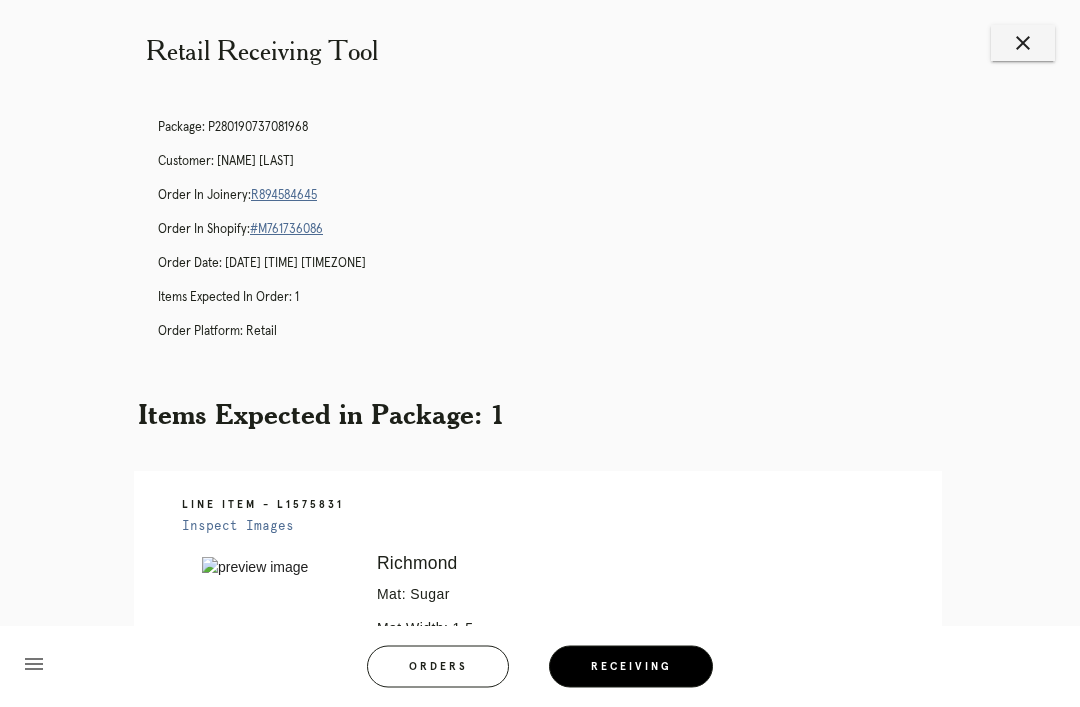scroll, scrollTop: 0, scrollLeft: 0, axis: both 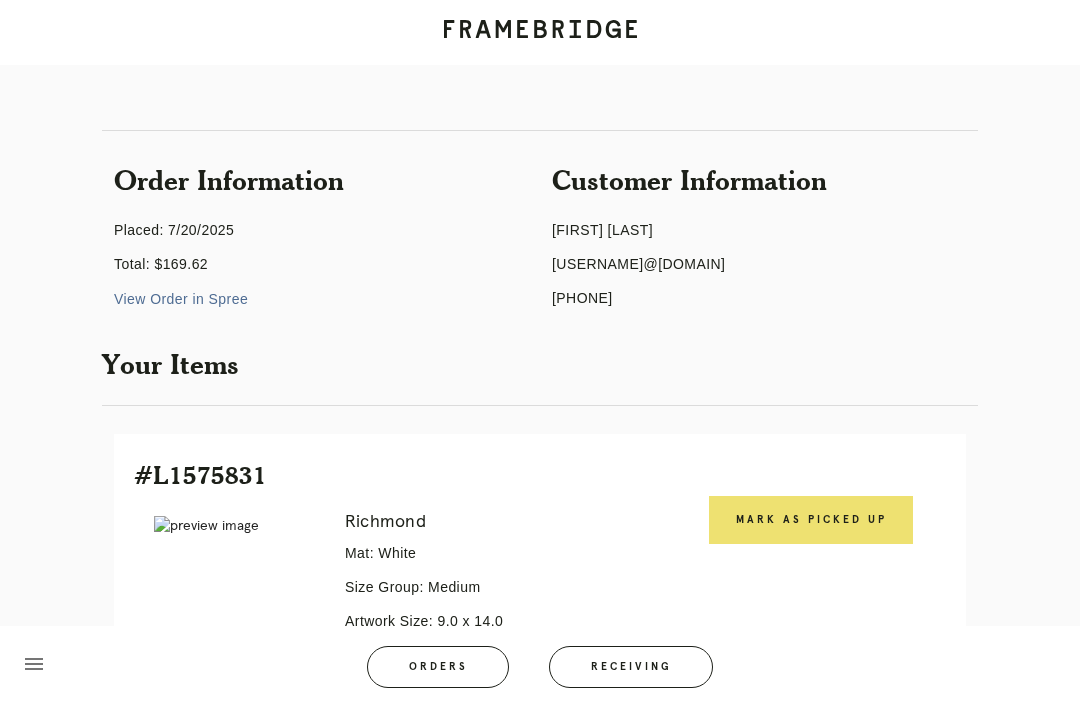 click on "Mark as Picked Up" at bounding box center (811, 520) 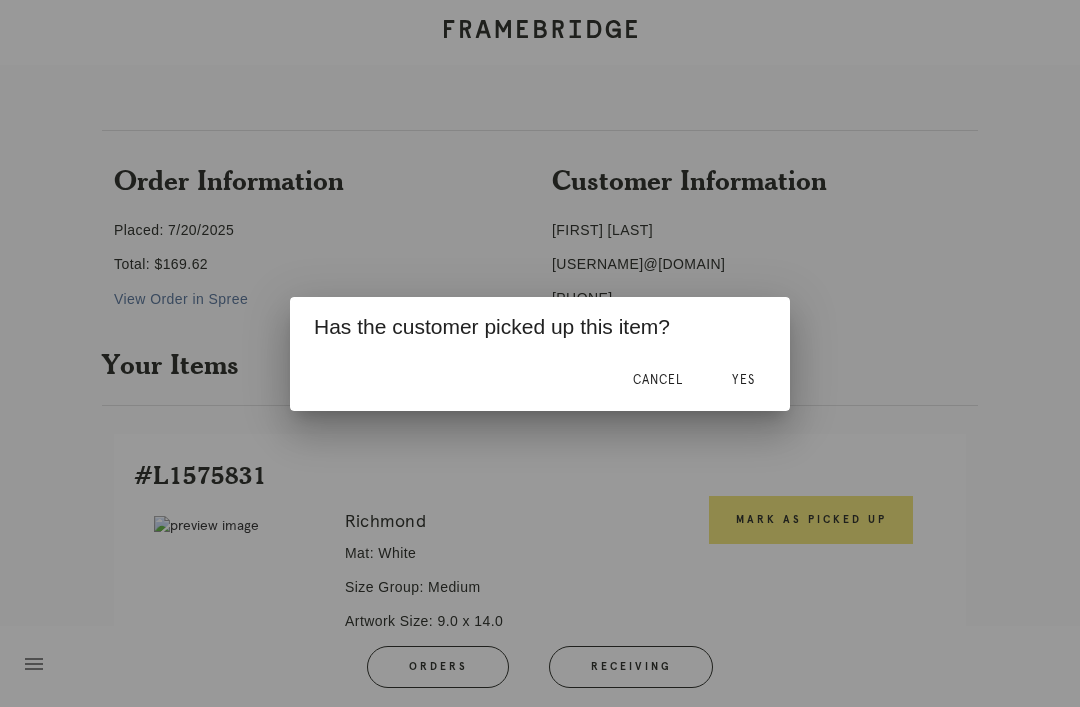 click on "Yes" at bounding box center [743, 381] 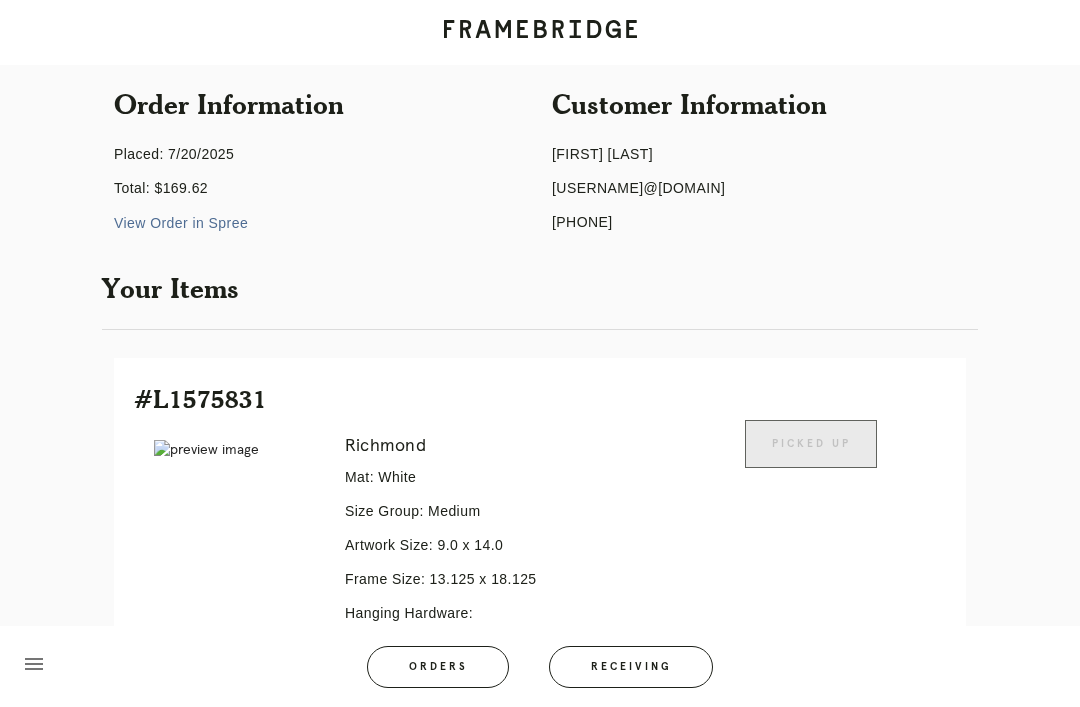 scroll, scrollTop: 0, scrollLeft: 0, axis: both 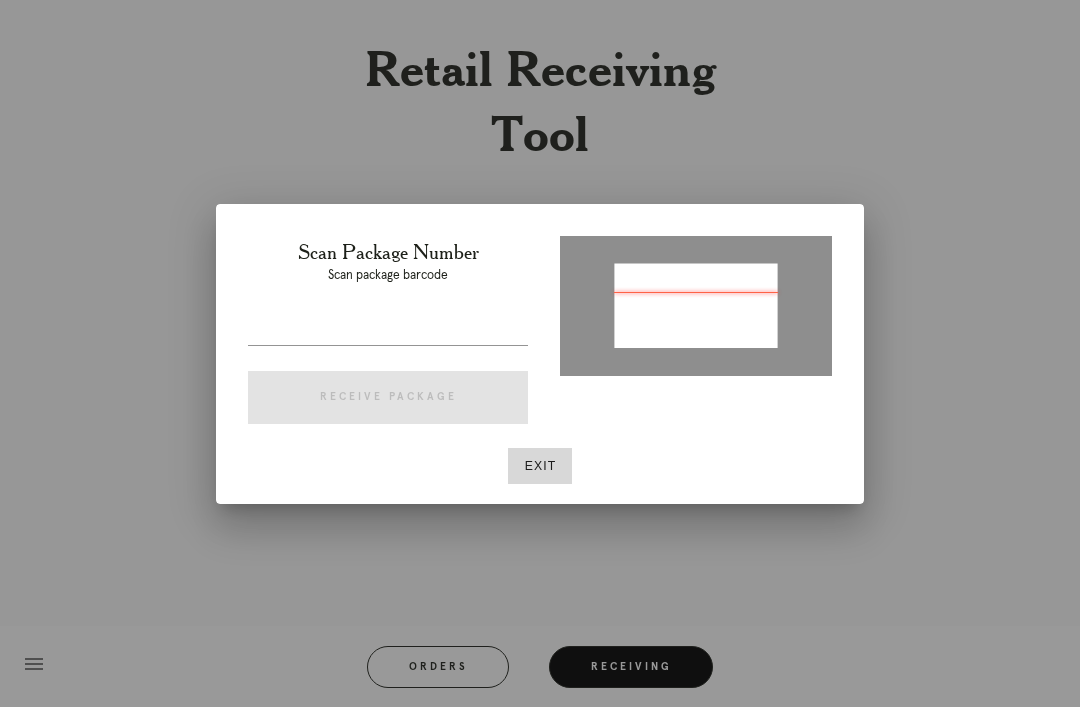 type on "P177051258416291" 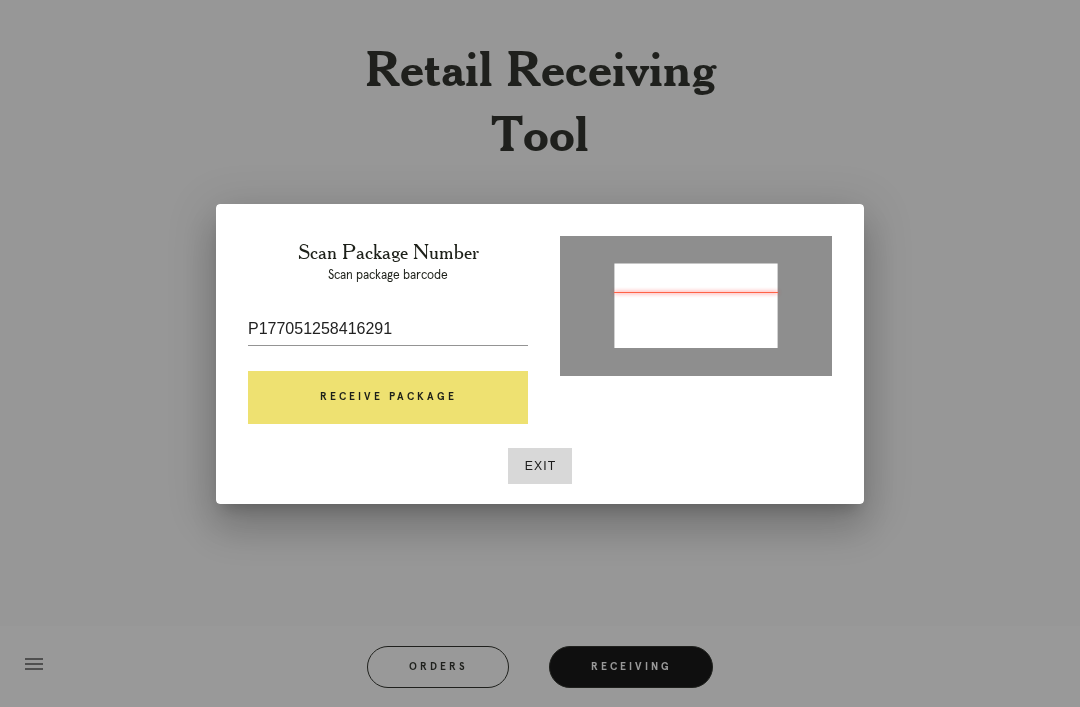 scroll, scrollTop: 53, scrollLeft: 0, axis: vertical 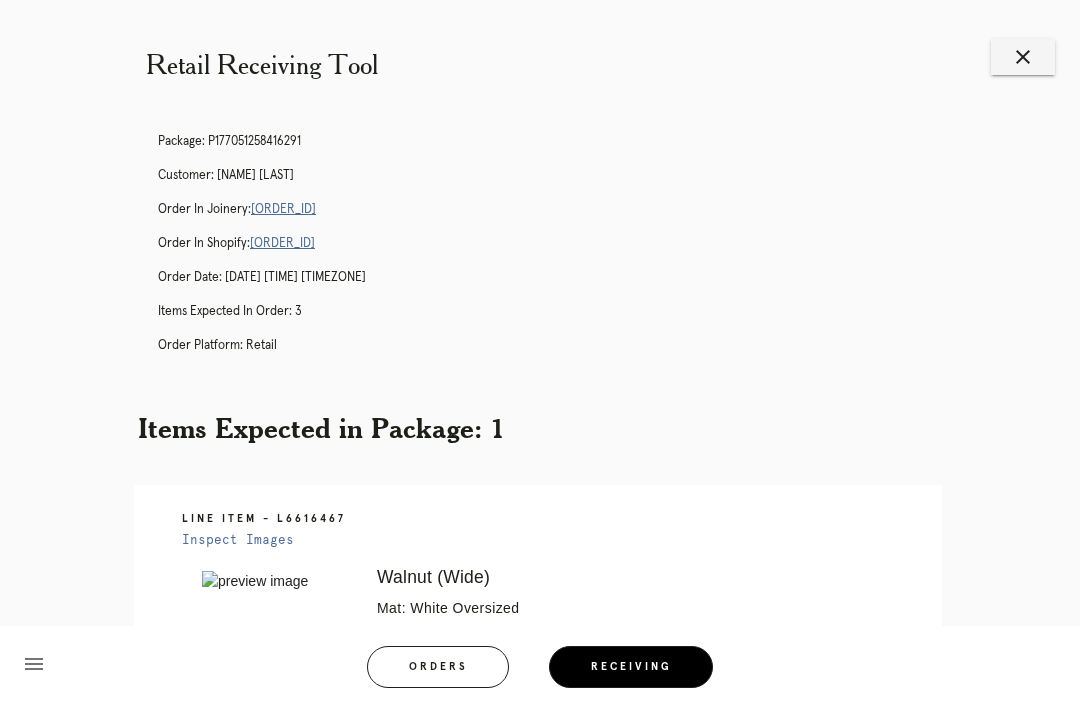 click on "Orders" at bounding box center (438, 667) 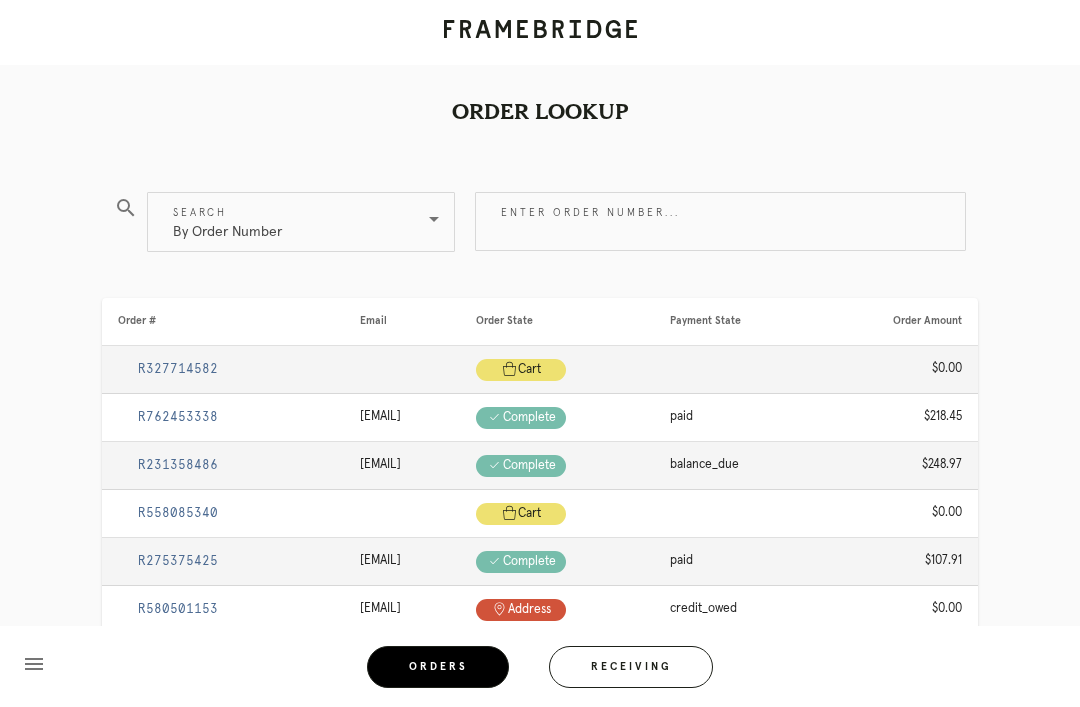 click on "Receiving" at bounding box center [631, 667] 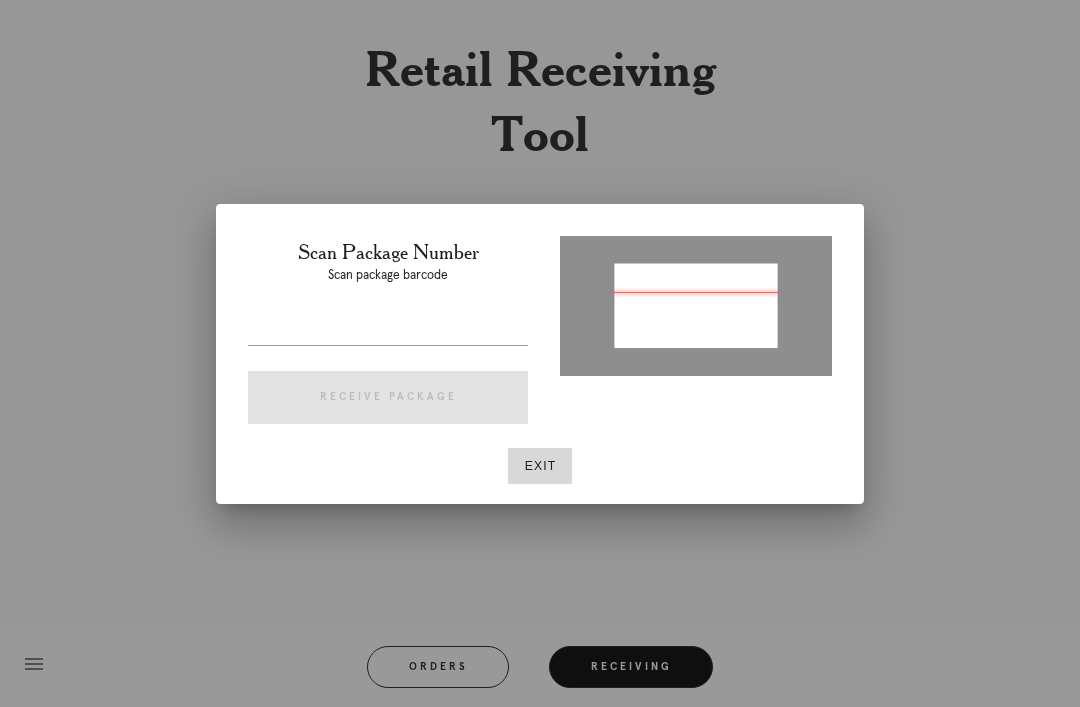 click at bounding box center (696, 304) 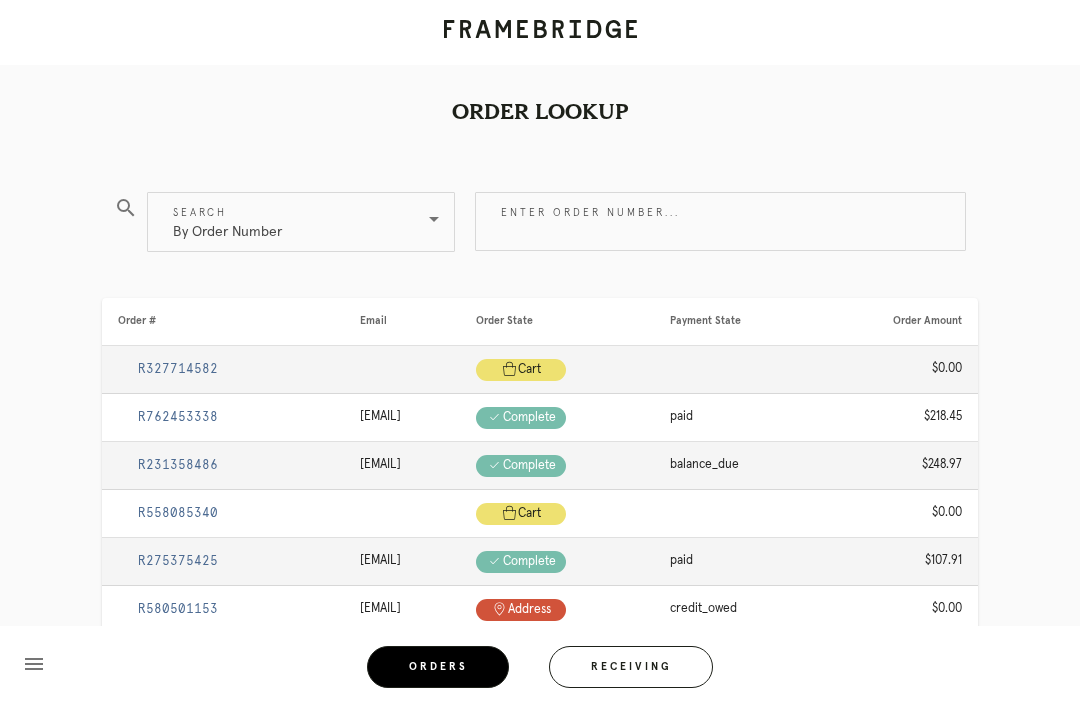 click on "Receiving" at bounding box center (631, 667) 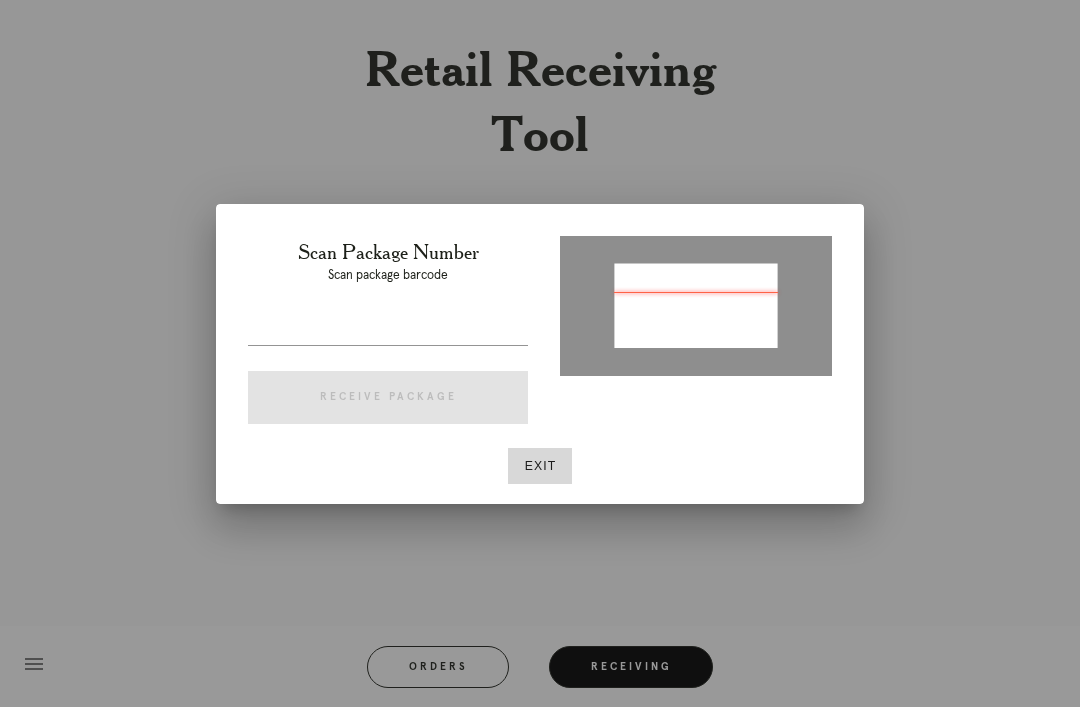 type on "P721024466246328" 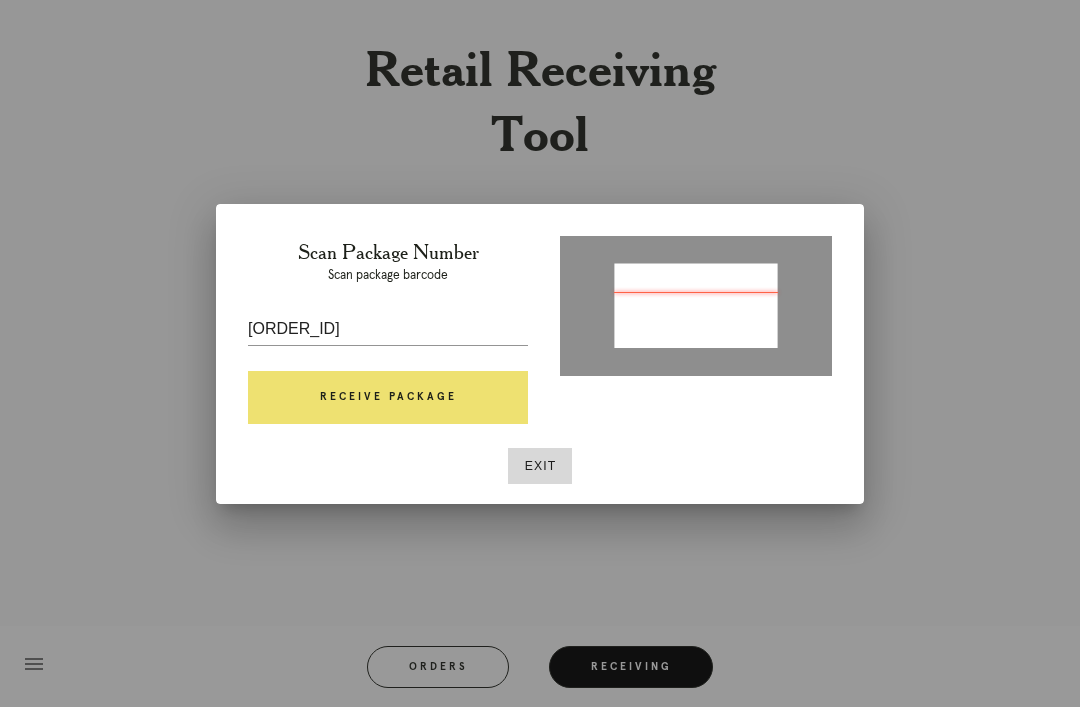 click on "Receive Package" at bounding box center (388, 398) 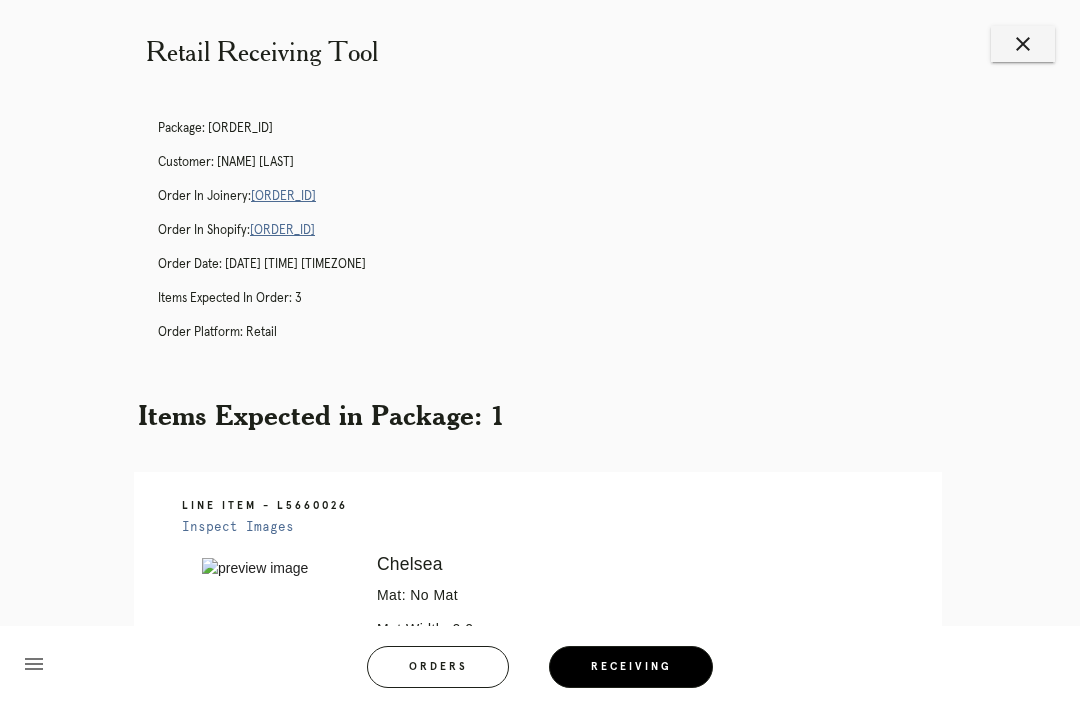 scroll, scrollTop: 0, scrollLeft: 0, axis: both 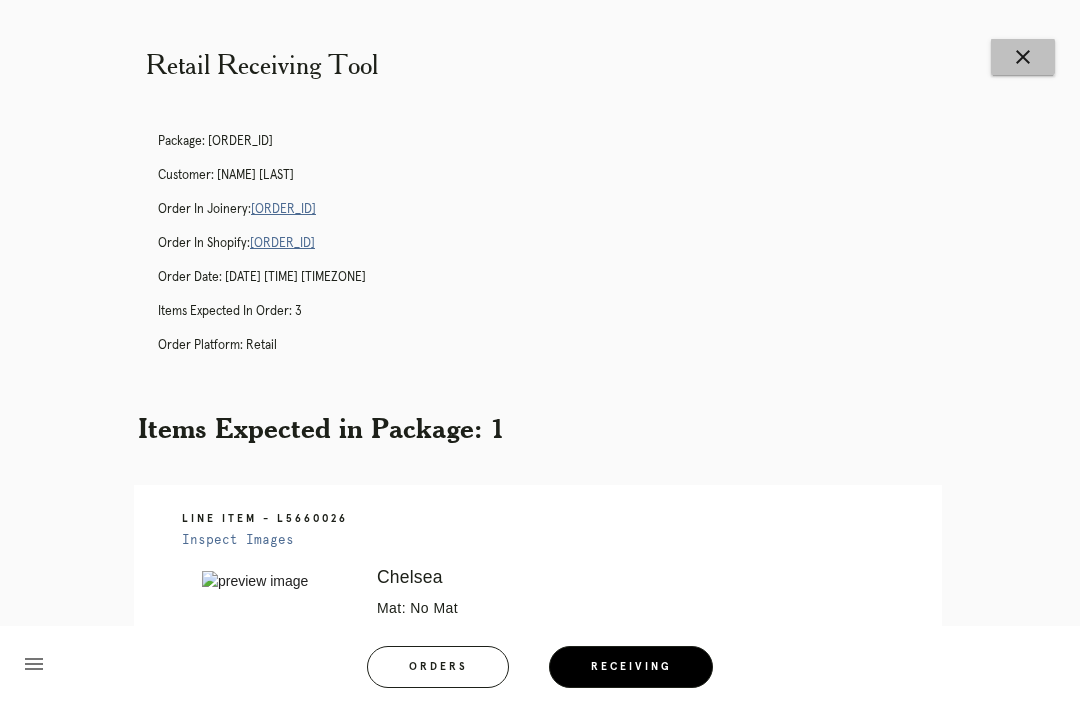 click on "close" at bounding box center (1023, 57) 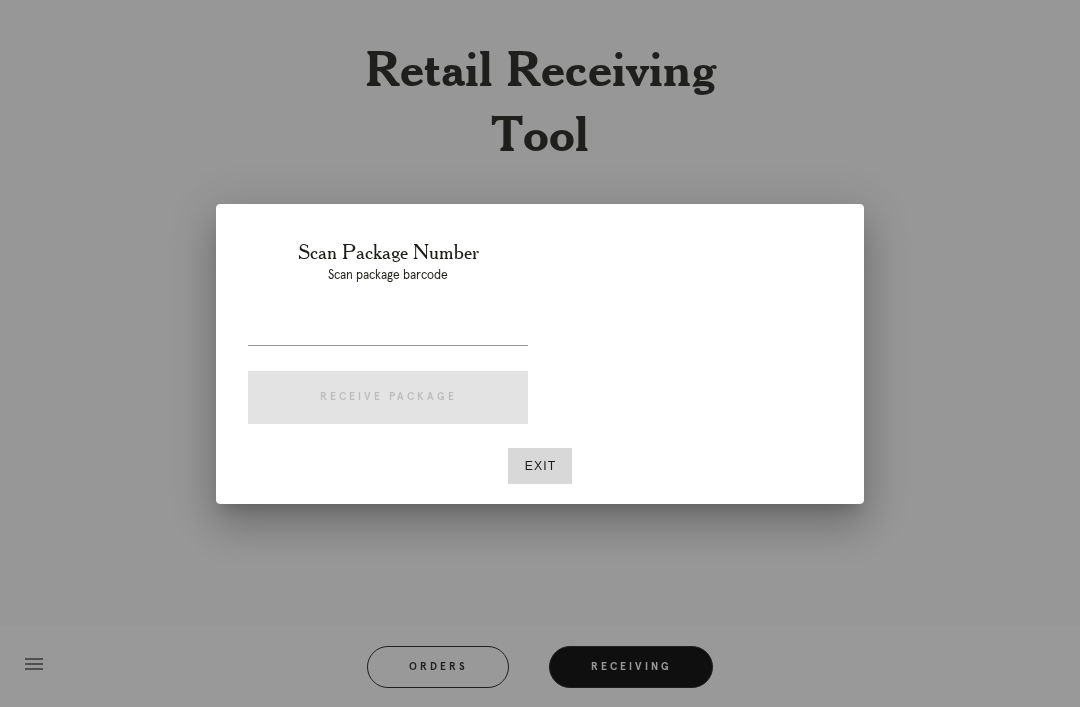 scroll, scrollTop: 0, scrollLeft: 0, axis: both 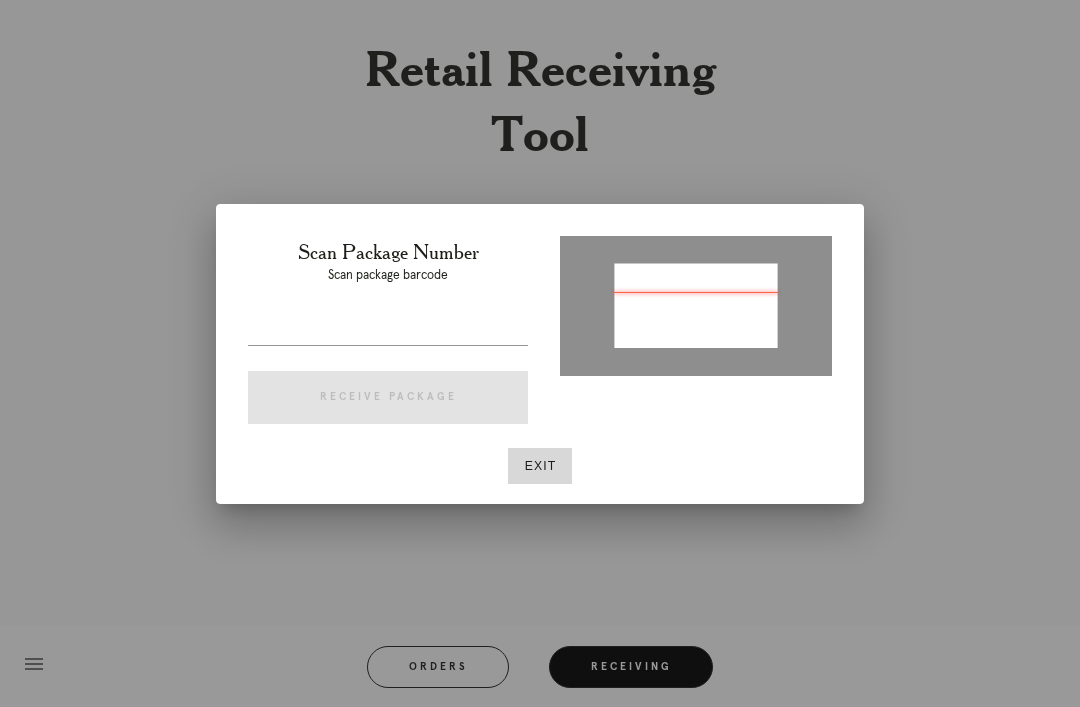 type on "P437874213773477" 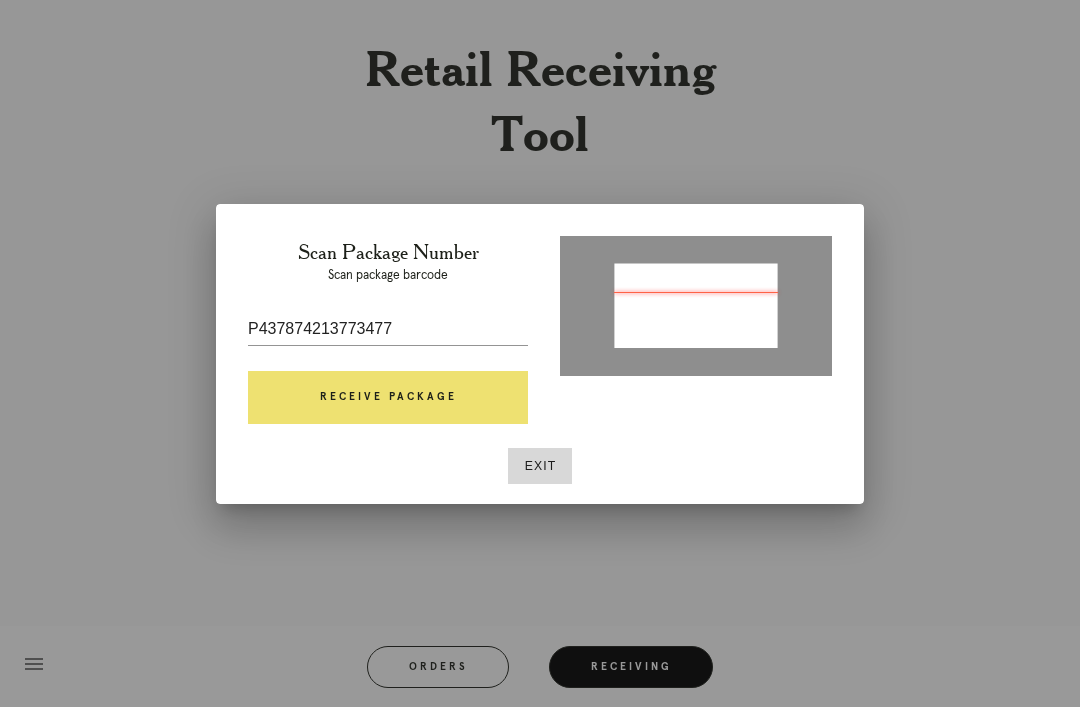 click on "Receive Package" at bounding box center [388, 398] 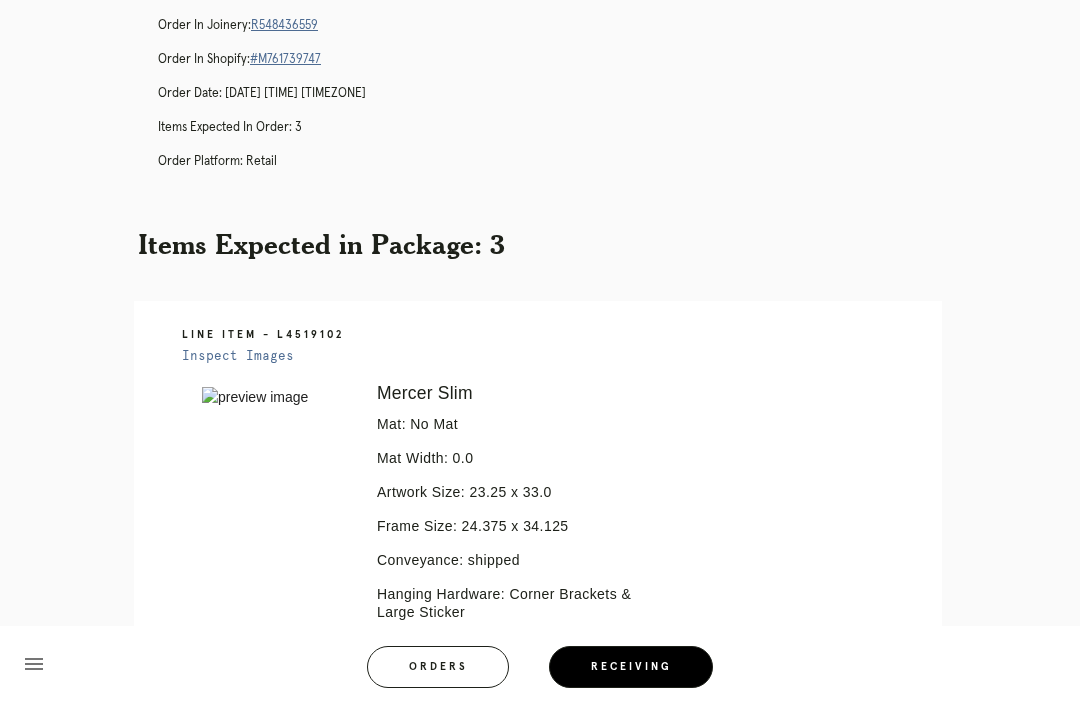 scroll, scrollTop: 0, scrollLeft: 0, axis: both 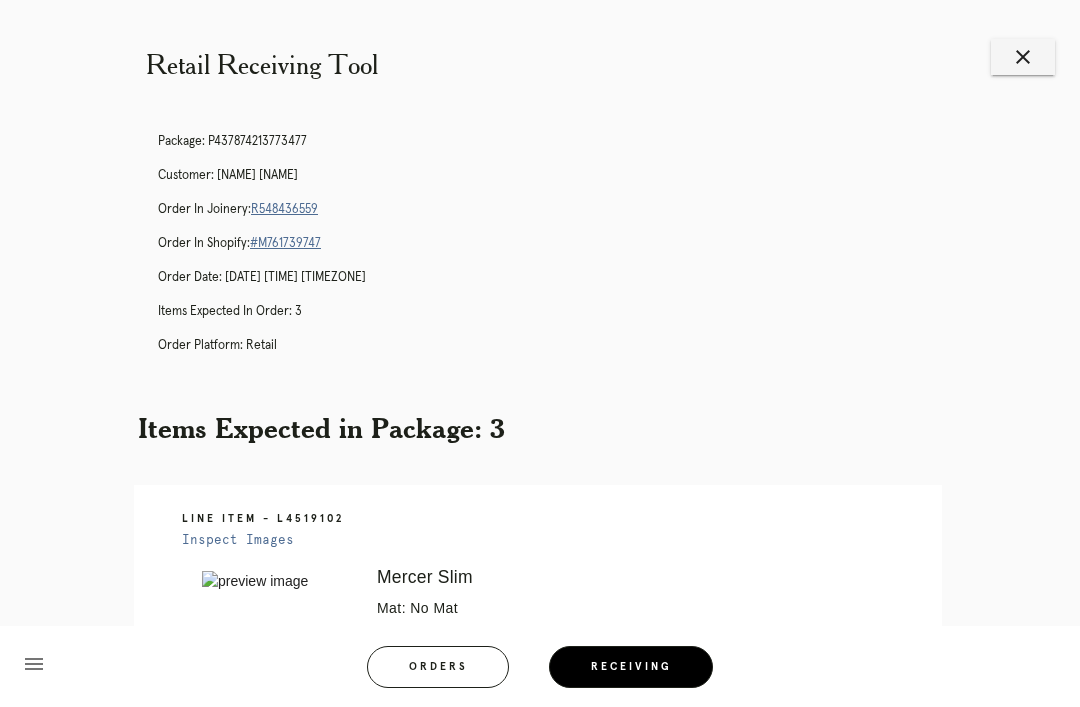 click on "R548436559" at bounding box center (284, 209) 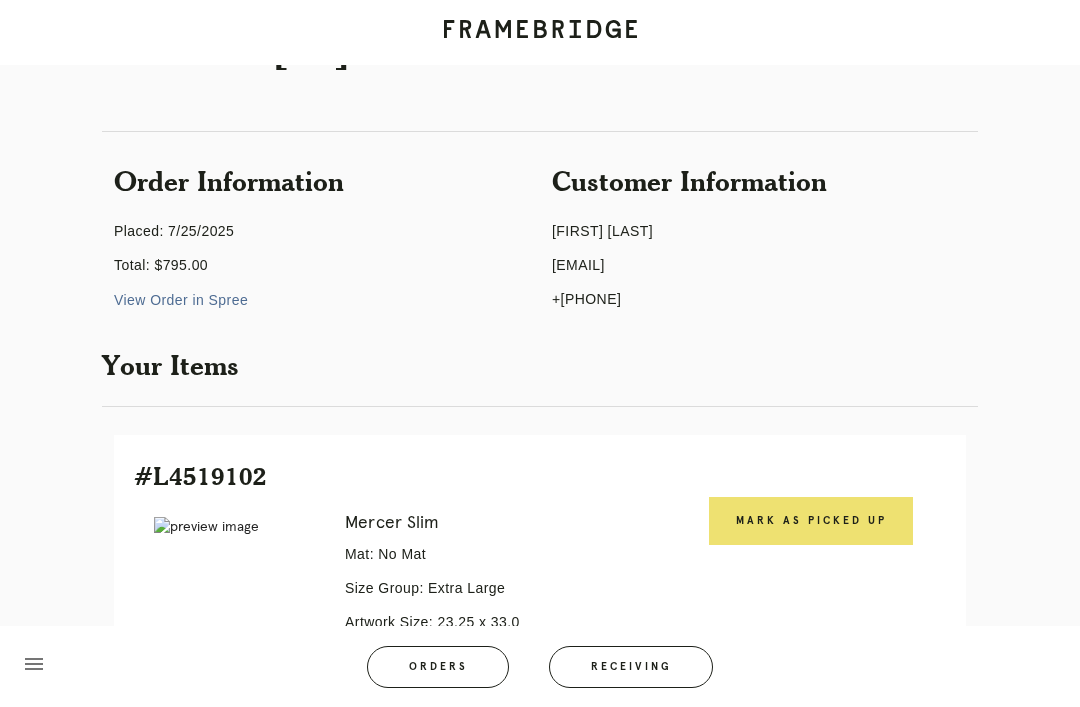scroll, scrollTop: 105, scrollLeft: 0, axis: vertical 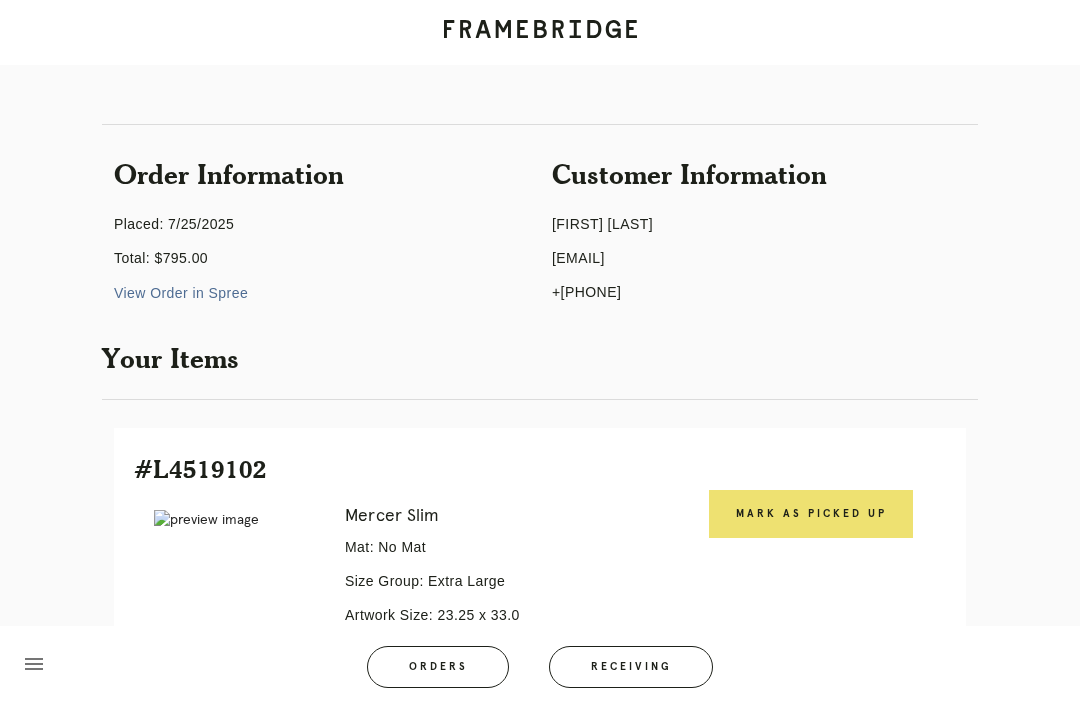 click on "Mark as Picked Up" at bounding box center (811, 514) 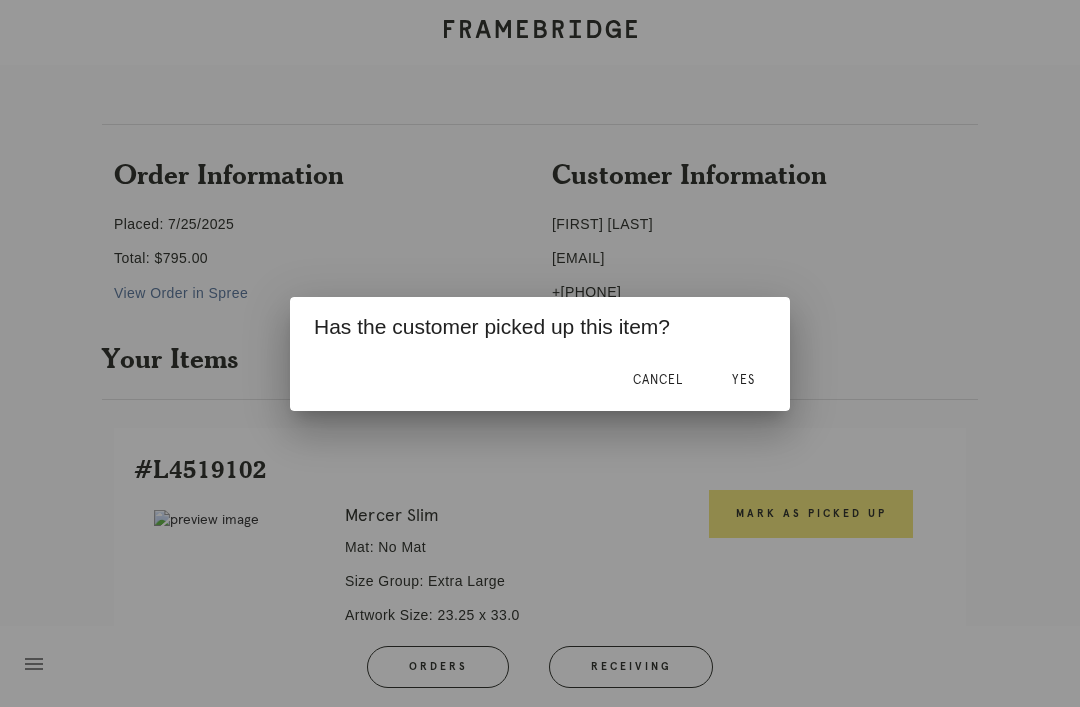 click on "Yes" at bounding box center [743, 381] 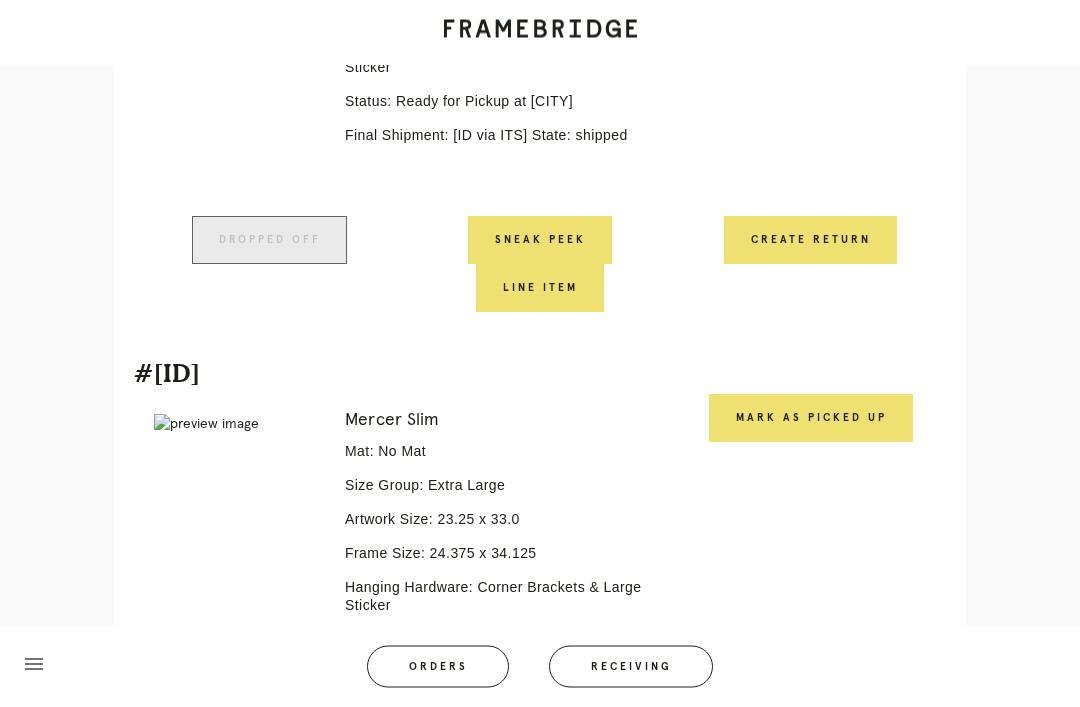 scroll, scrollTop: 741, scrollLeft: 0, axis: vertical 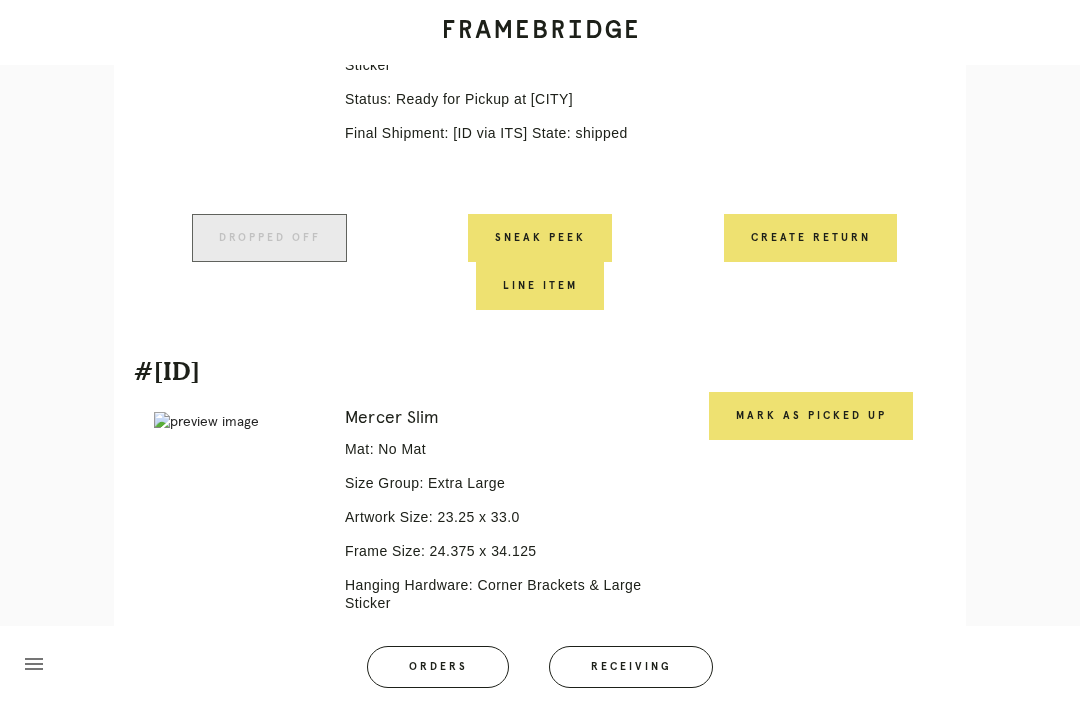 click on "Mark as Picked Up" at bounding box center [811, 416] 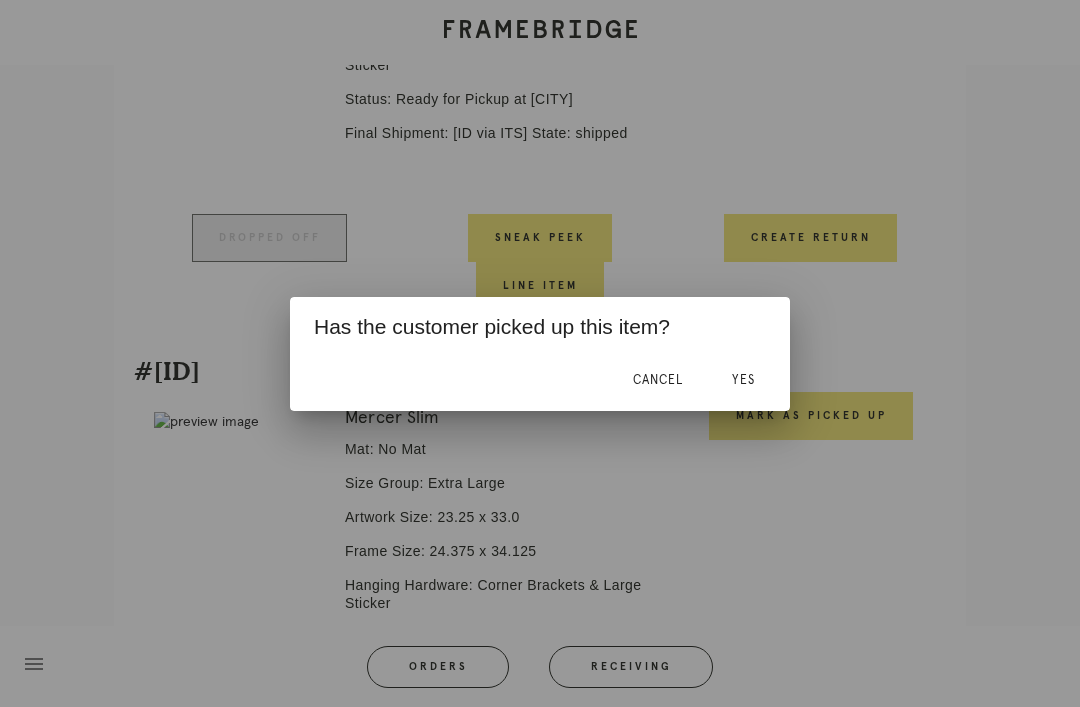 click on "Yes" at bounding box center [743, 381] 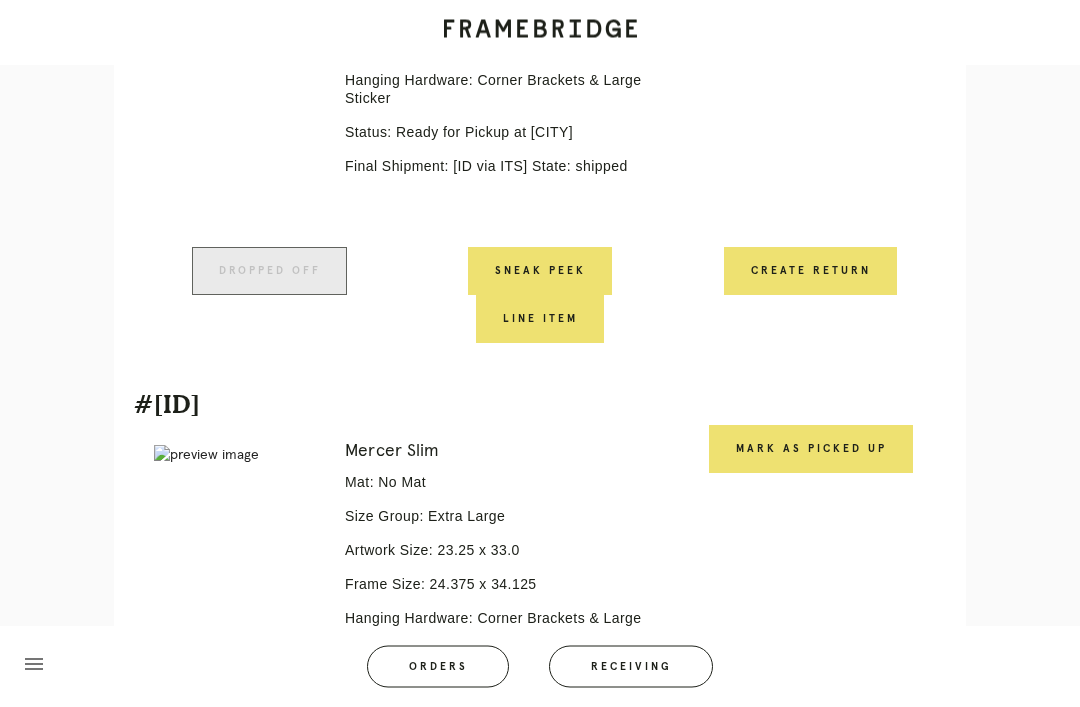 click on "Mark as Picked Up" at bounding box center [811, 450] 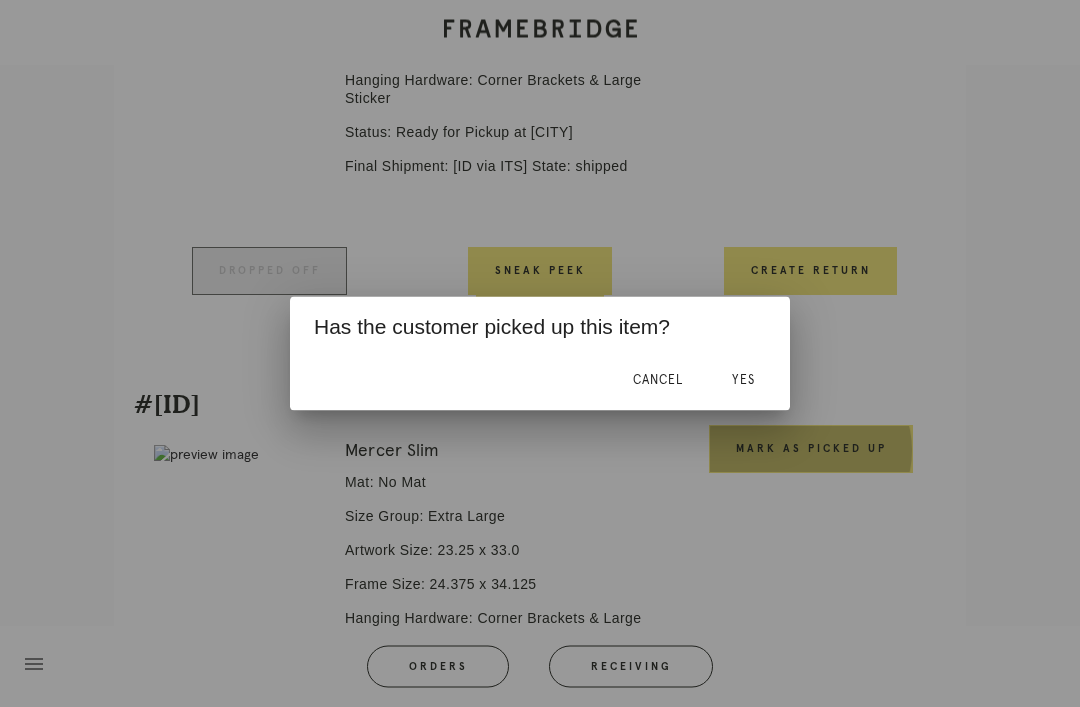 scroll, scrollTop: 1246, scrollLeft: 0, axis: vertical 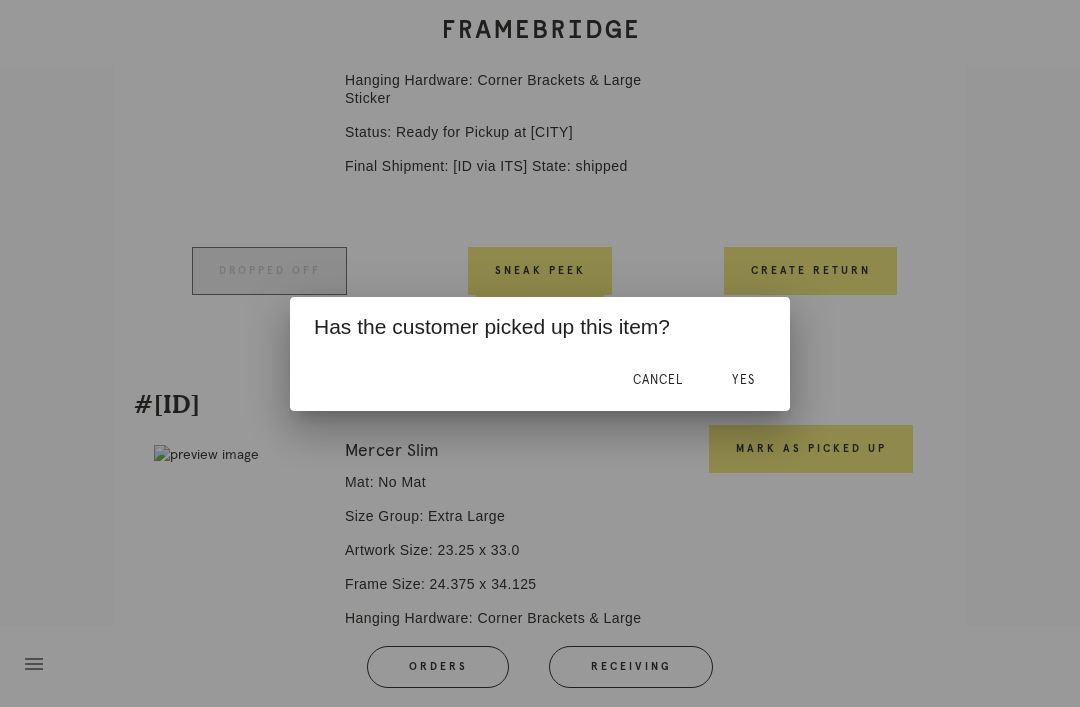 click on "Yes" at bounding box center [743, 380] 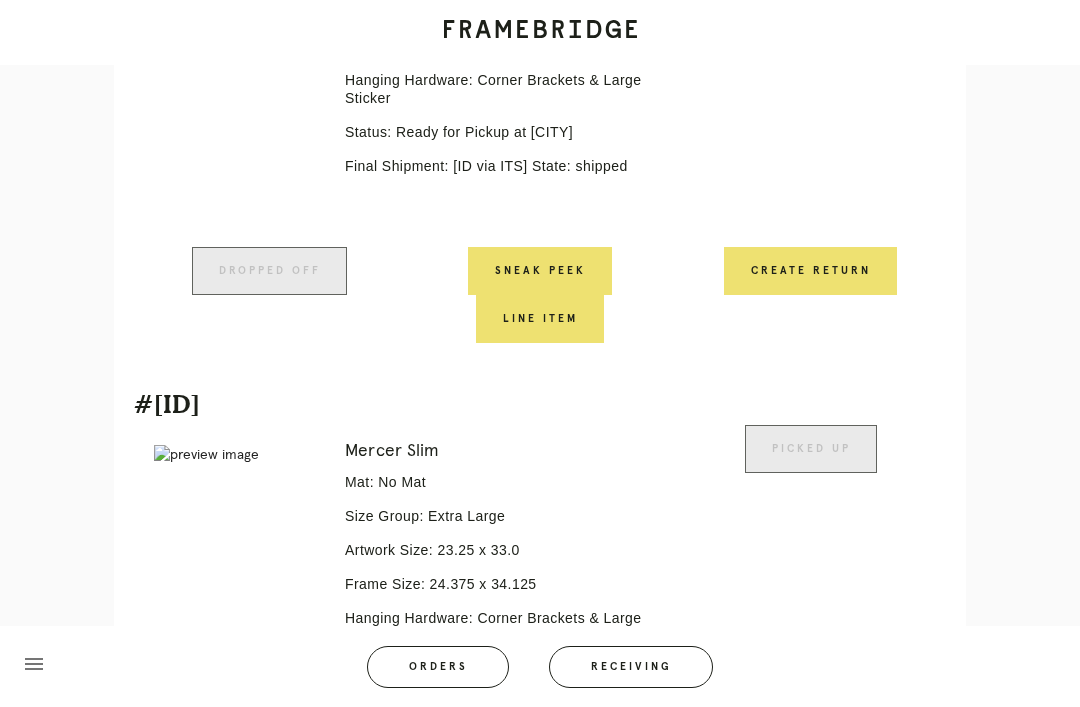 click on "Receiving" at bounding box center (631, 667) 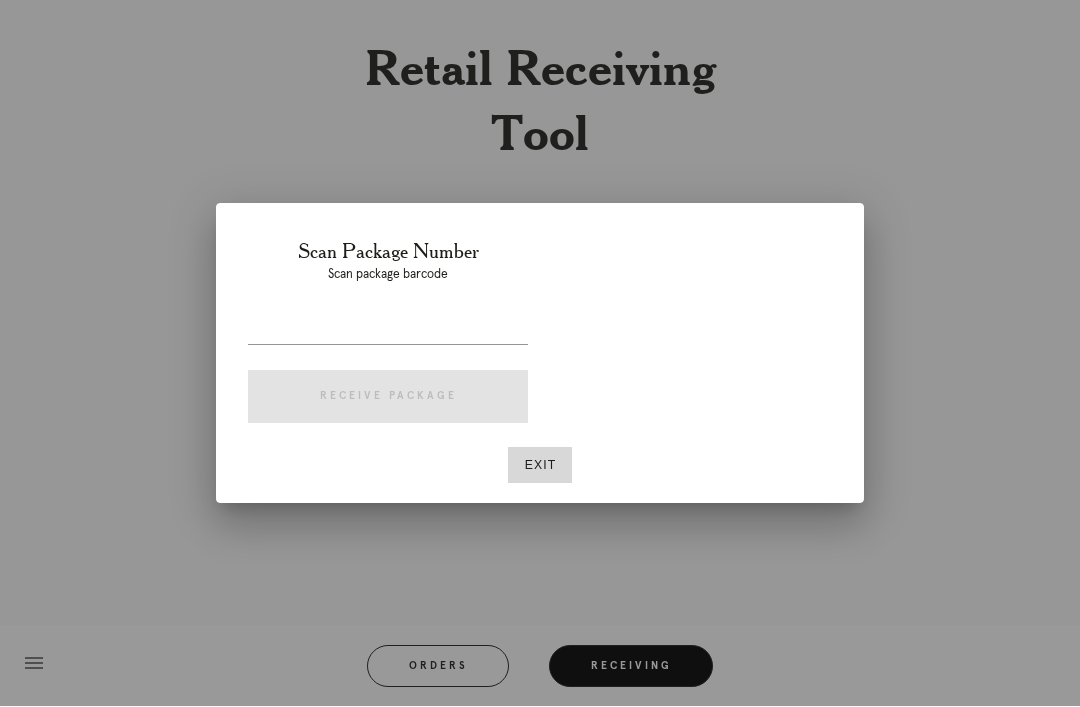 scroll, scrollTop: 64, scrollLeft: 0, axis: vertical 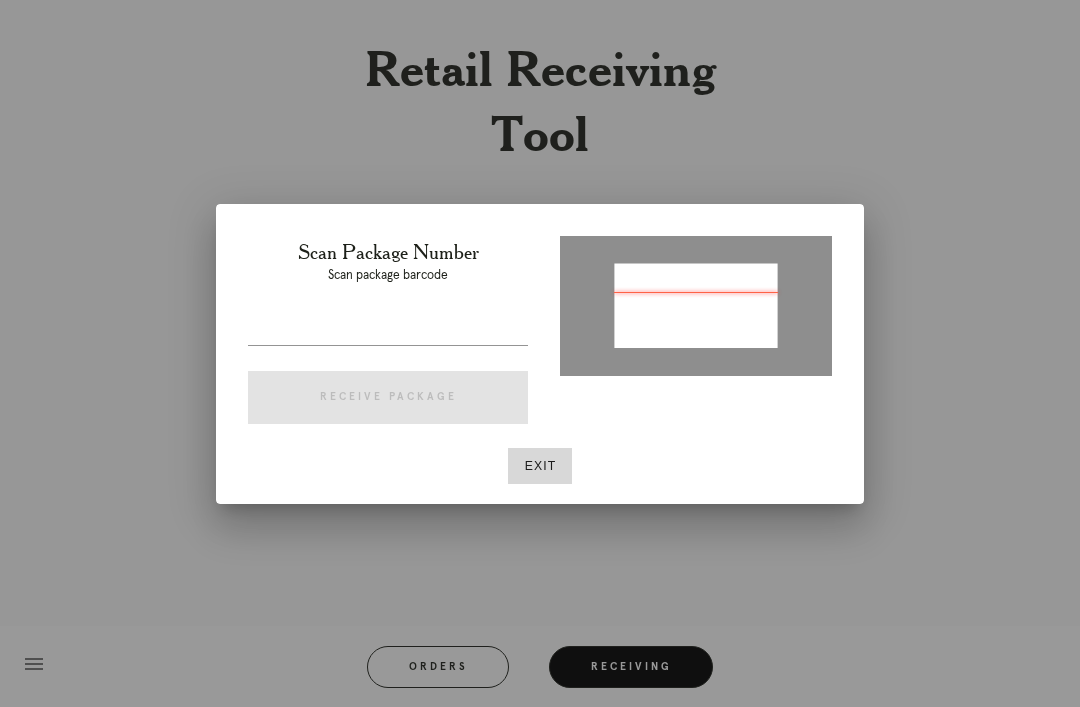 click at bounding box center [388, 329] 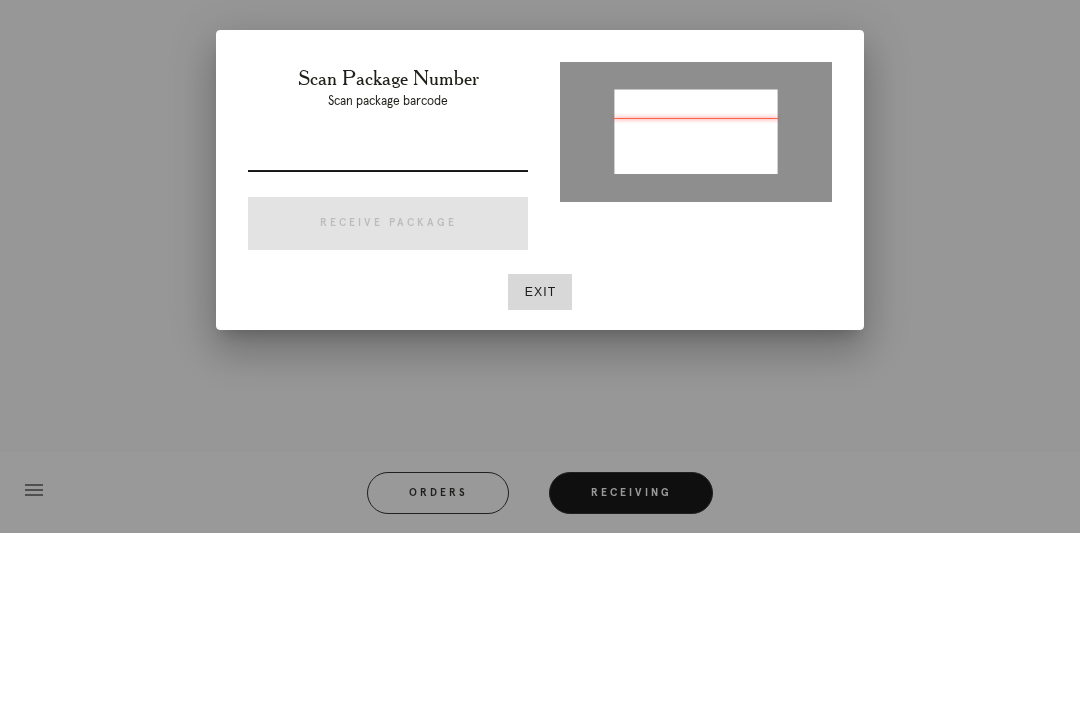 type on "P247309663969138" 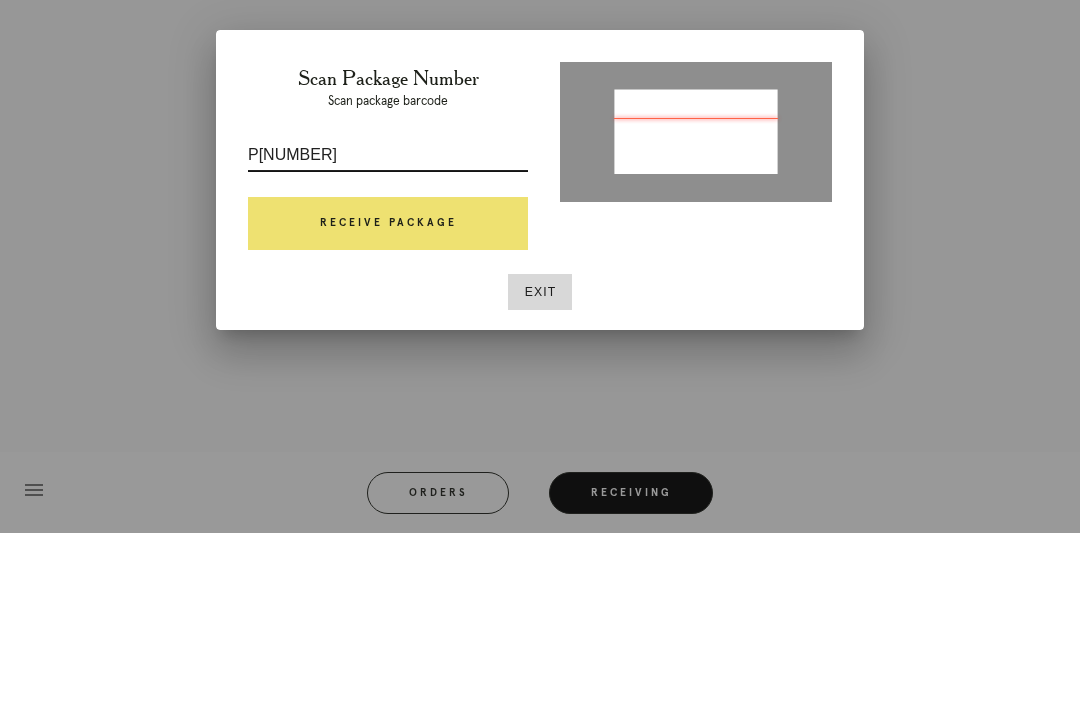 click on "Receive Package" at bounding box center (388, 398) 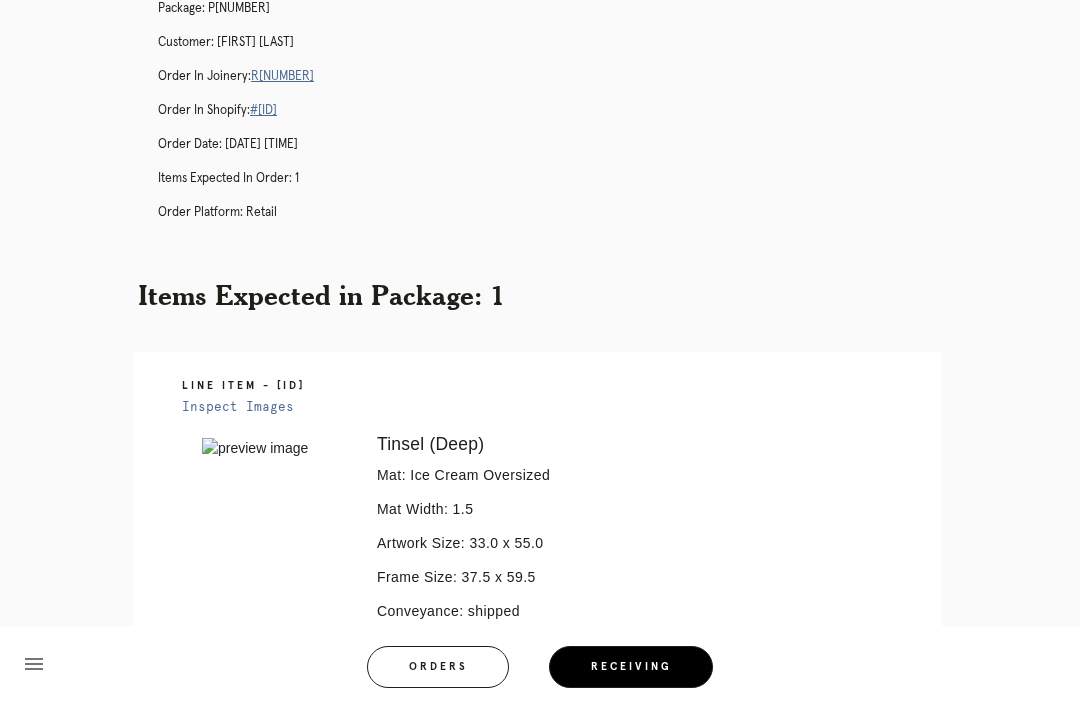 scroll, scrollTop: 53, scrollLeft: 0, axis: vertical 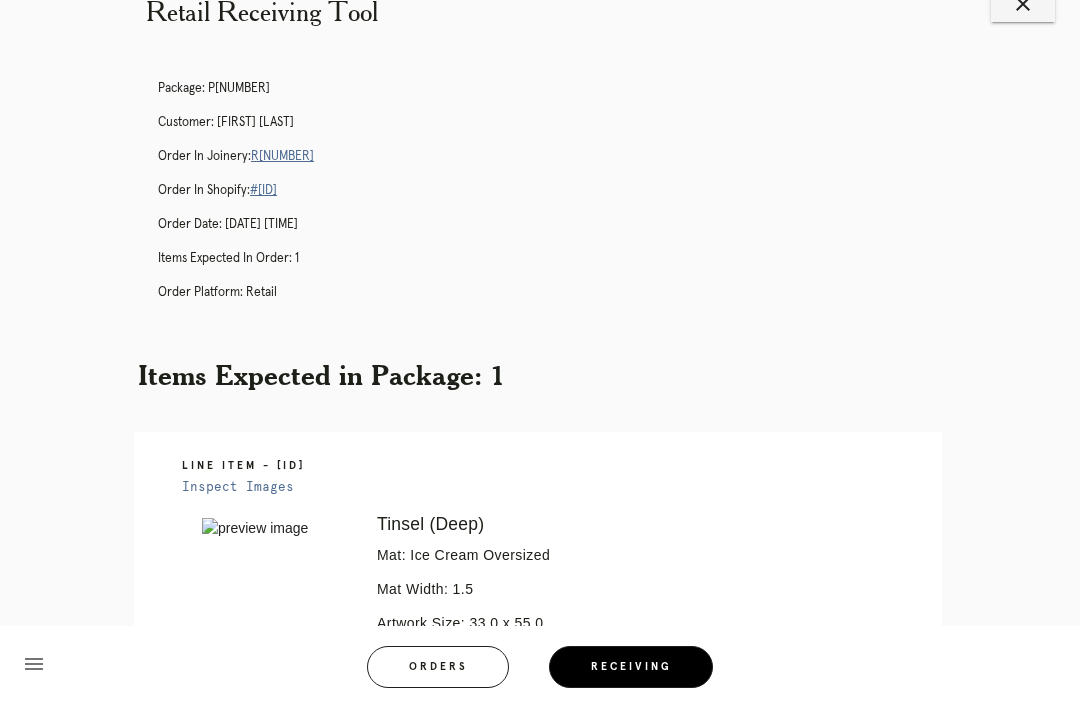 click on "R331085669" at bounding box center (282, 156) 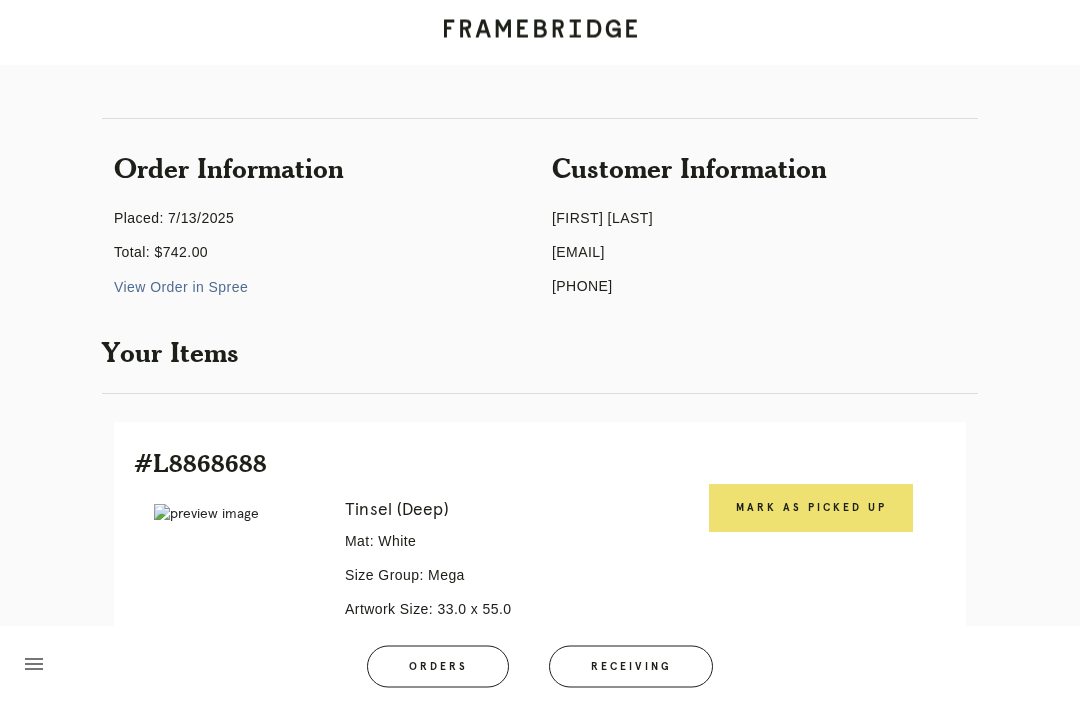 scroll, scrollTop: 121, scrollLeft: 0, axis: vertical 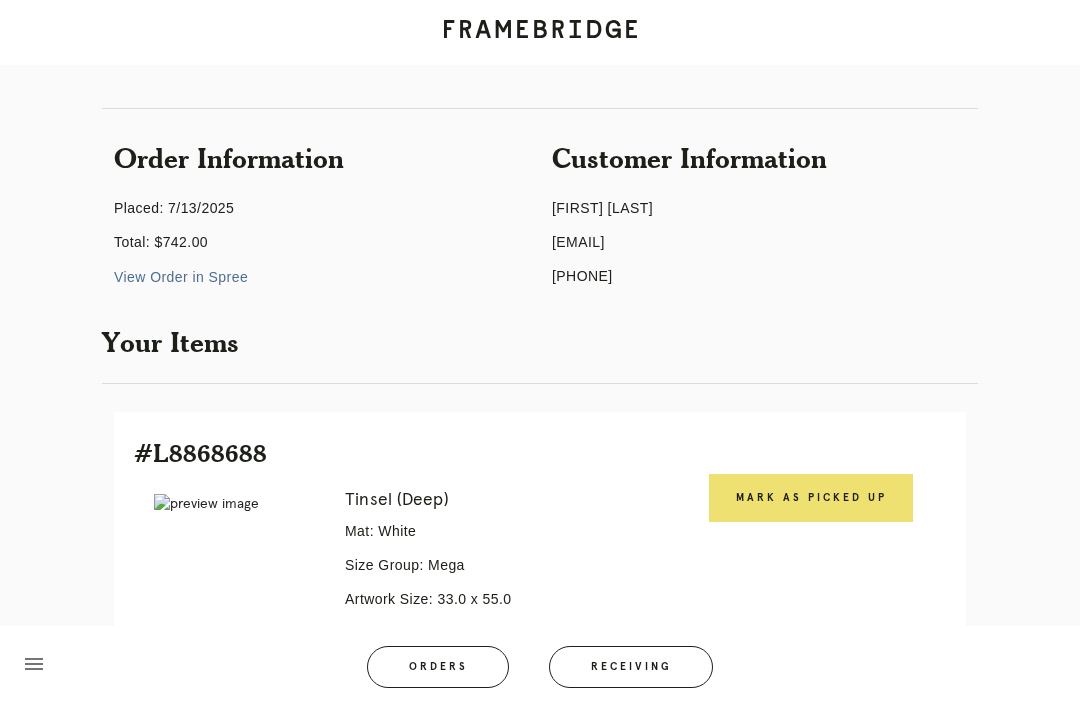 click on "Mark as Picked Up" at bounding box center [811, 498] 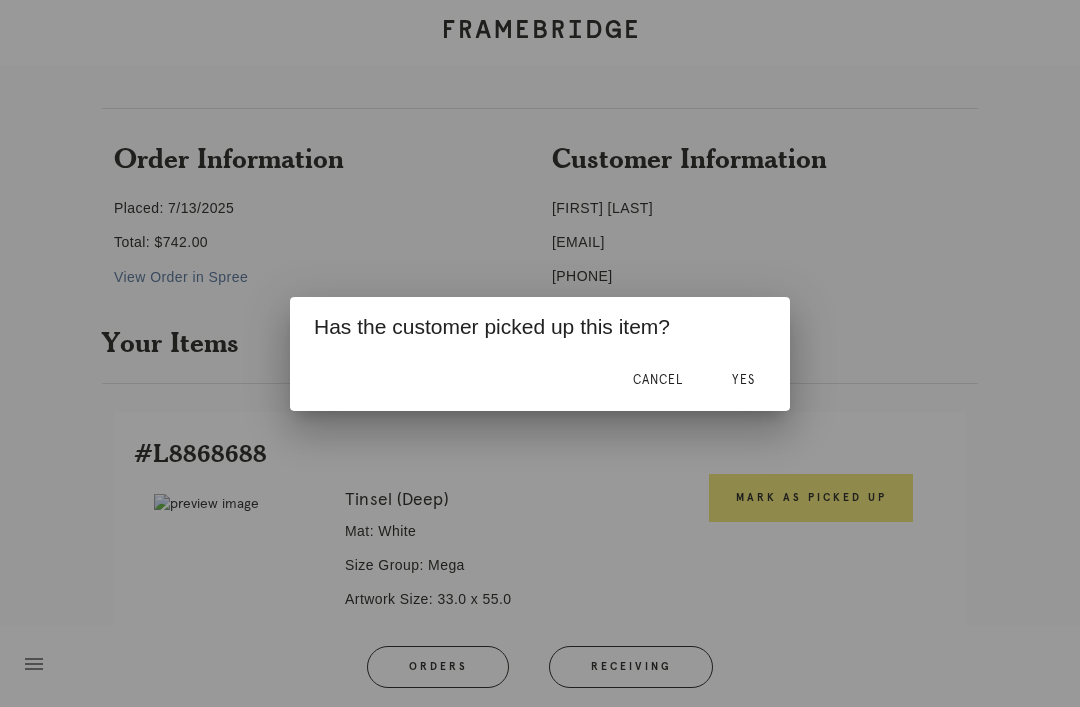 click on "Yes" at bounding box center (743, 381) 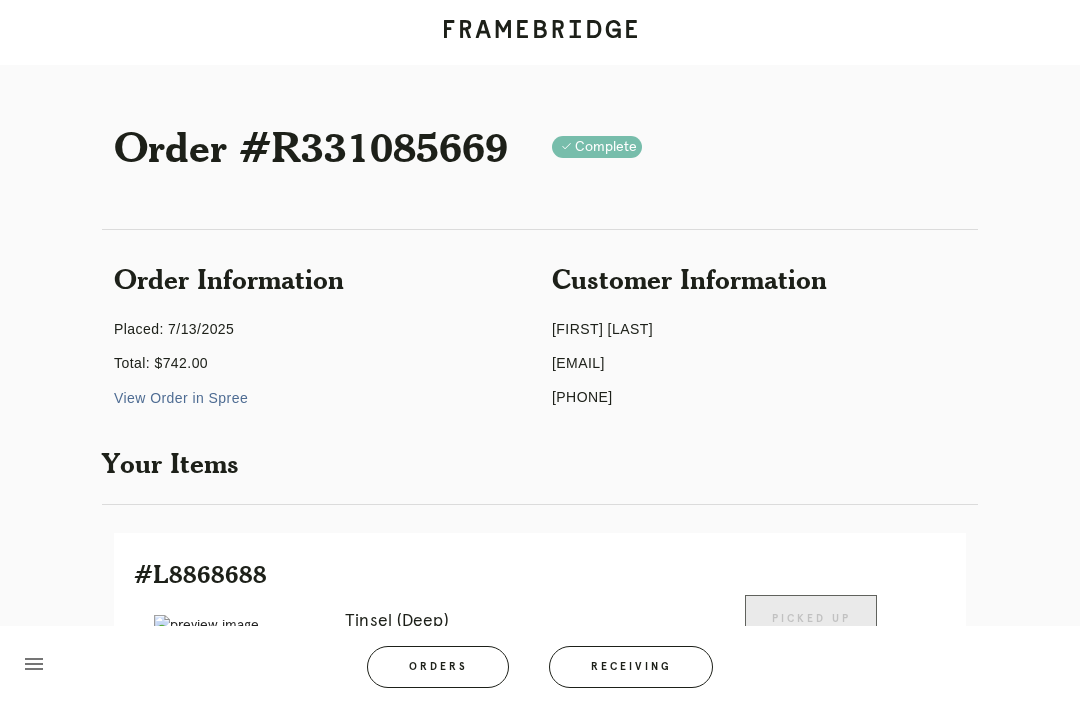scroll, scrollTop: 1, scrollLeft: 0, axis: vertical 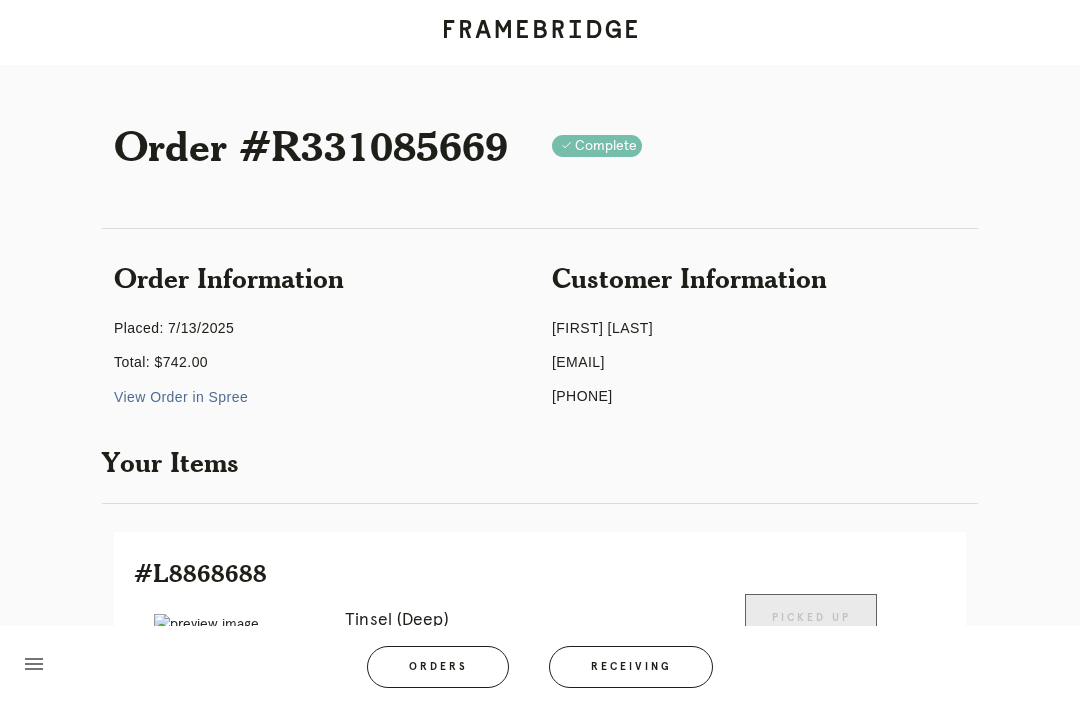 click on "View Order in Spree" at bounding box center [181, 397] 